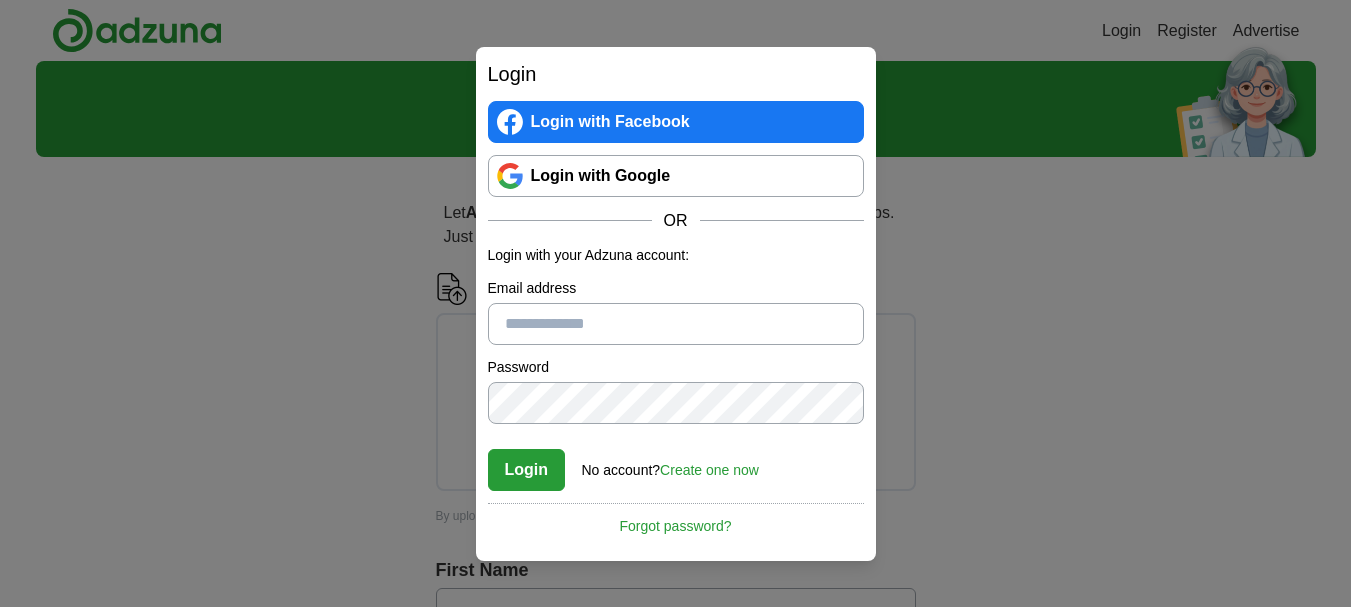 scroll, scrollTop: 0, scrollLeft: 0, axis: both 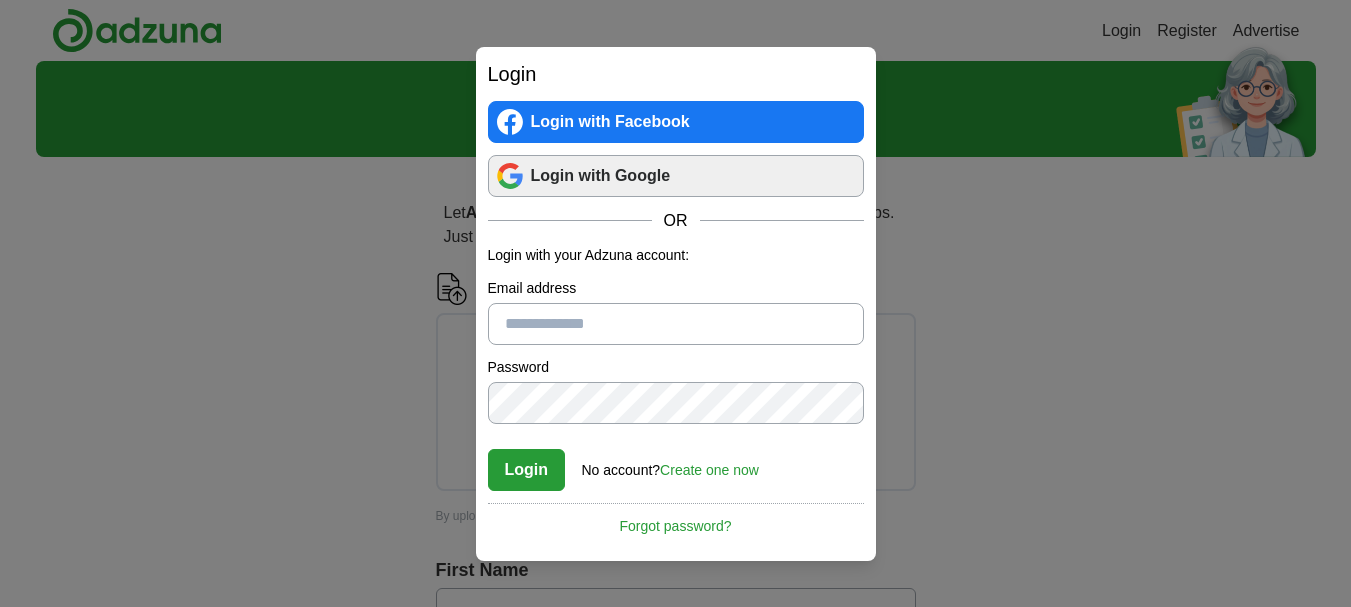 click on "Login with Google" at bounding box center (676, 176) 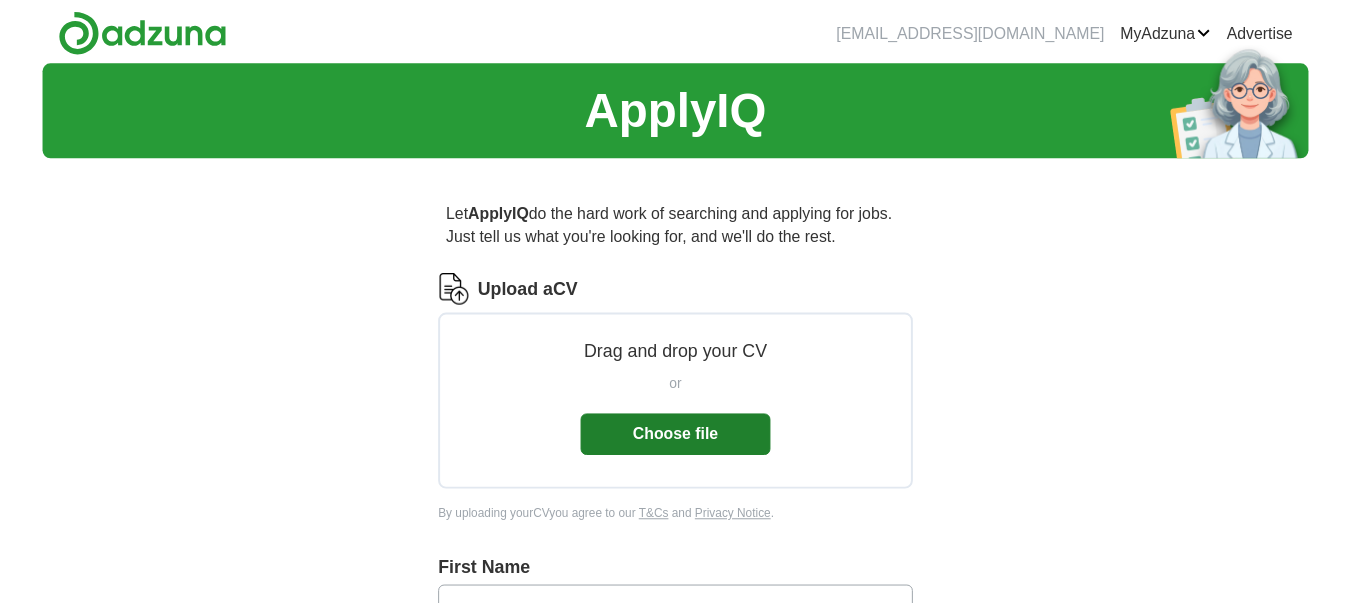 scroll, scrollTop: 0, scrollLeft: 0, axis: both 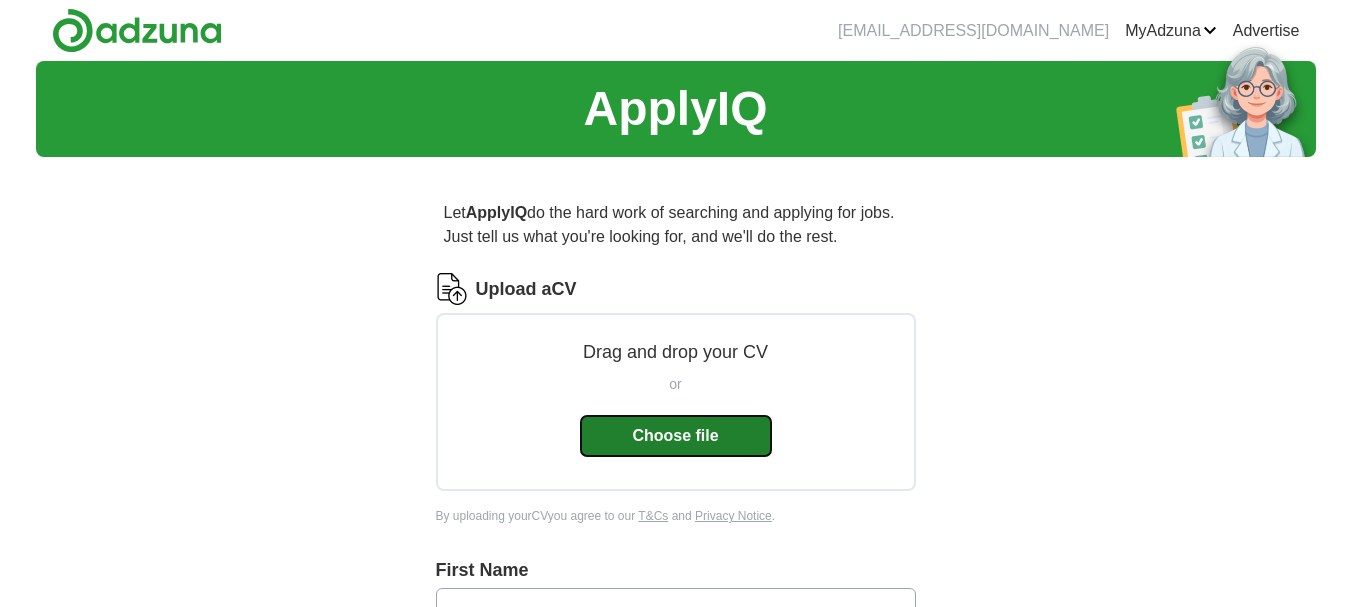 click on "Choose file" at bounding box center [676, 436] 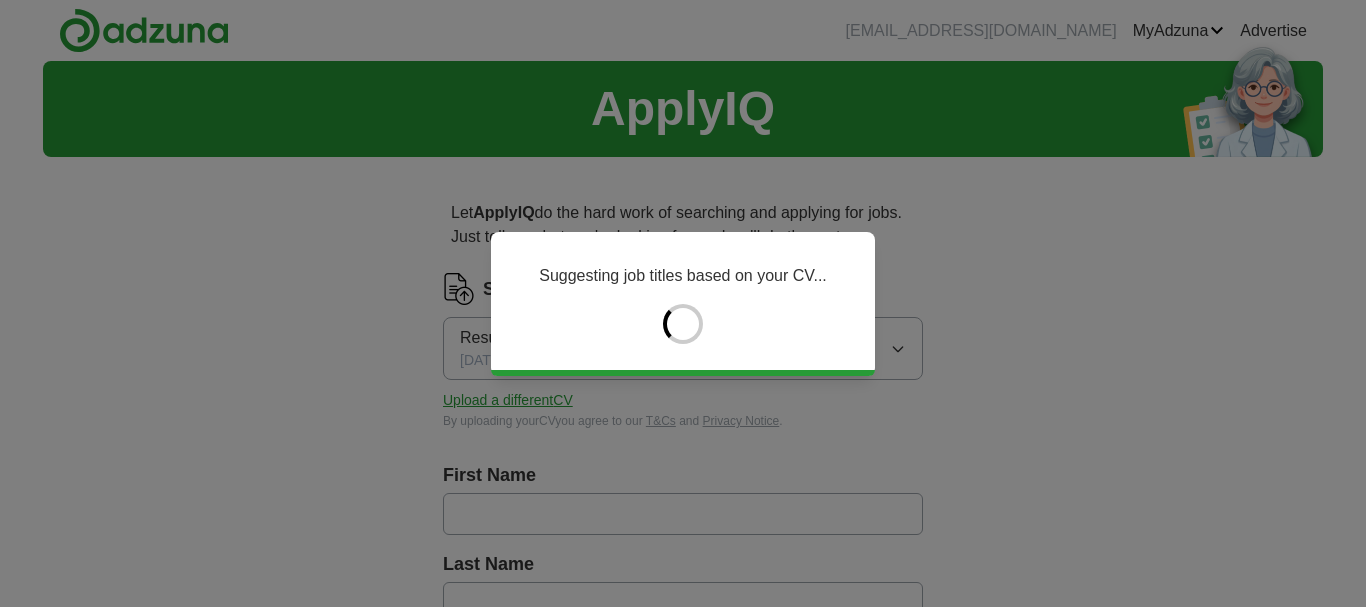type on "**" 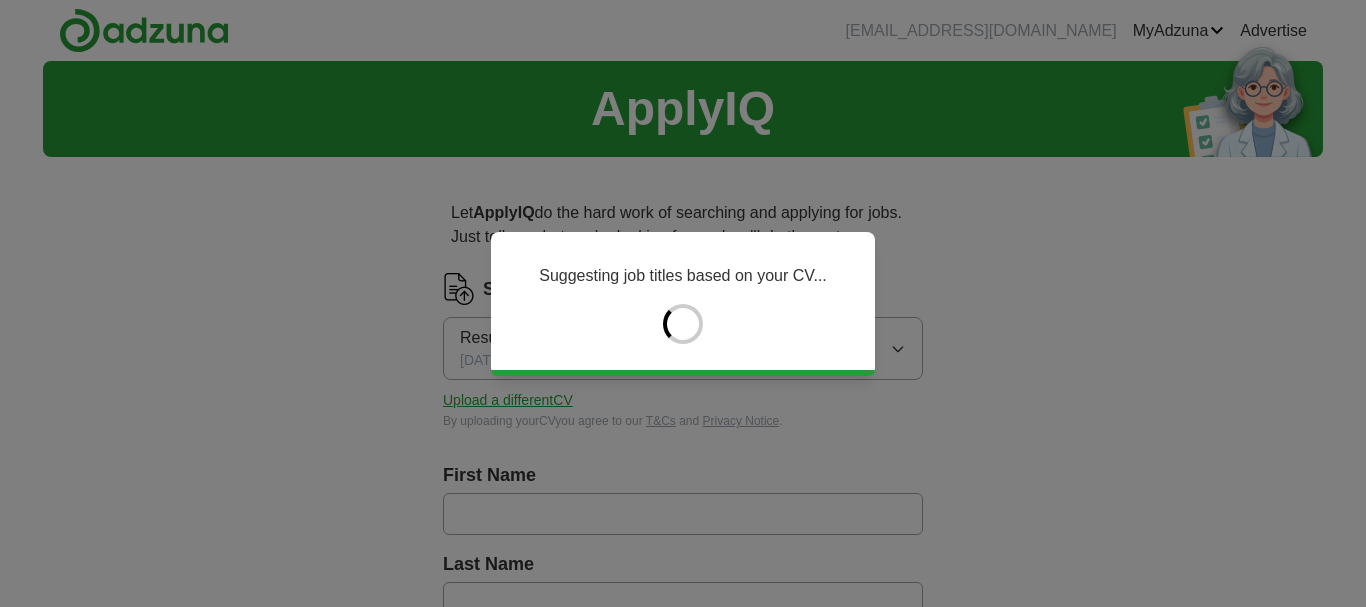 type on "****" 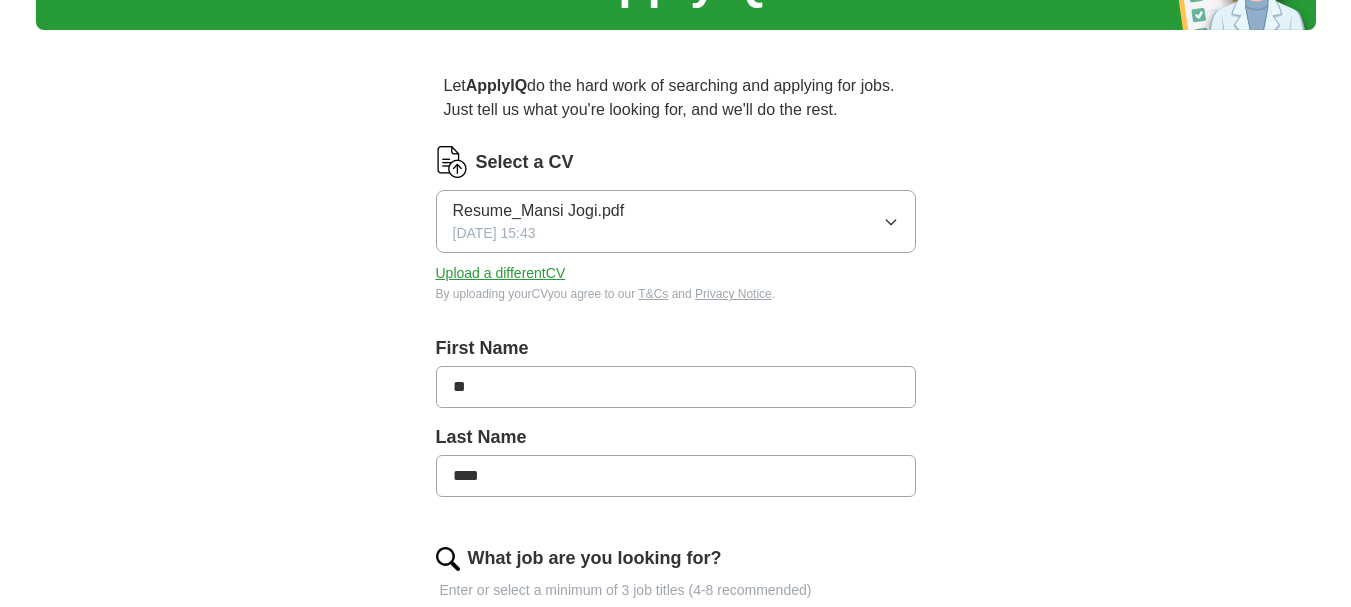scroll, scrollTop: 137, scrollLeft: 0, axis: vertical 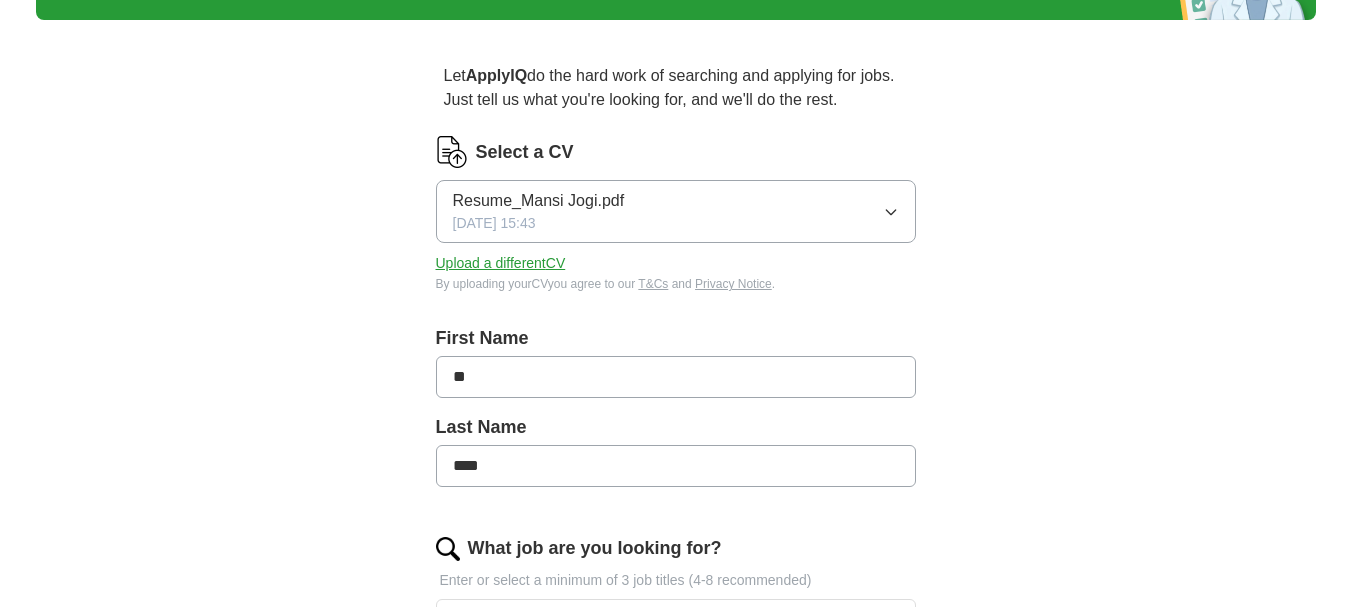 click on "**" at bounding box center (676, 377) 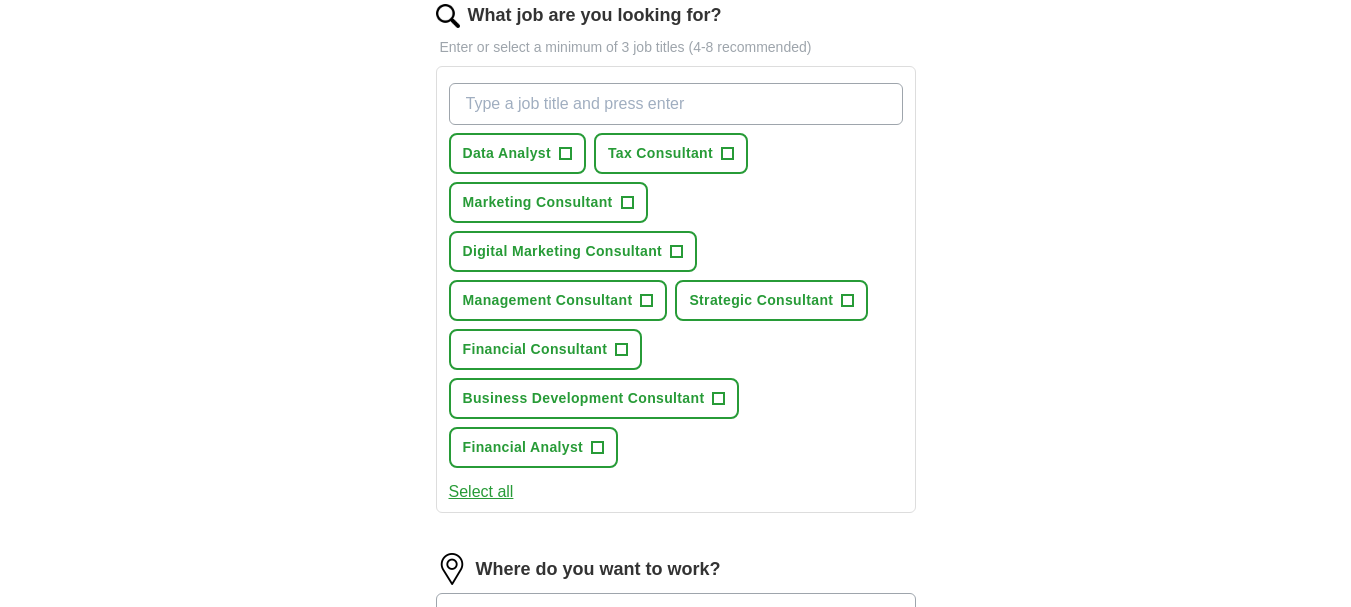 scroll, scrollTop: 673, scrollLeft: 0, axis: vertical 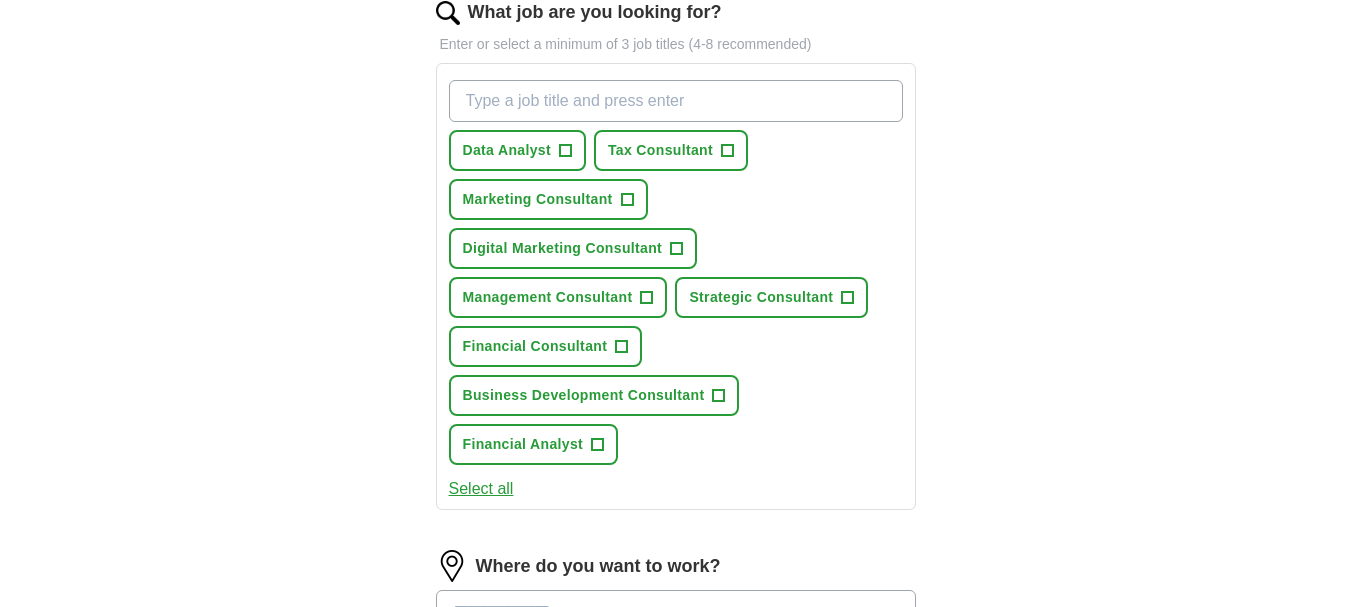type on "*****" 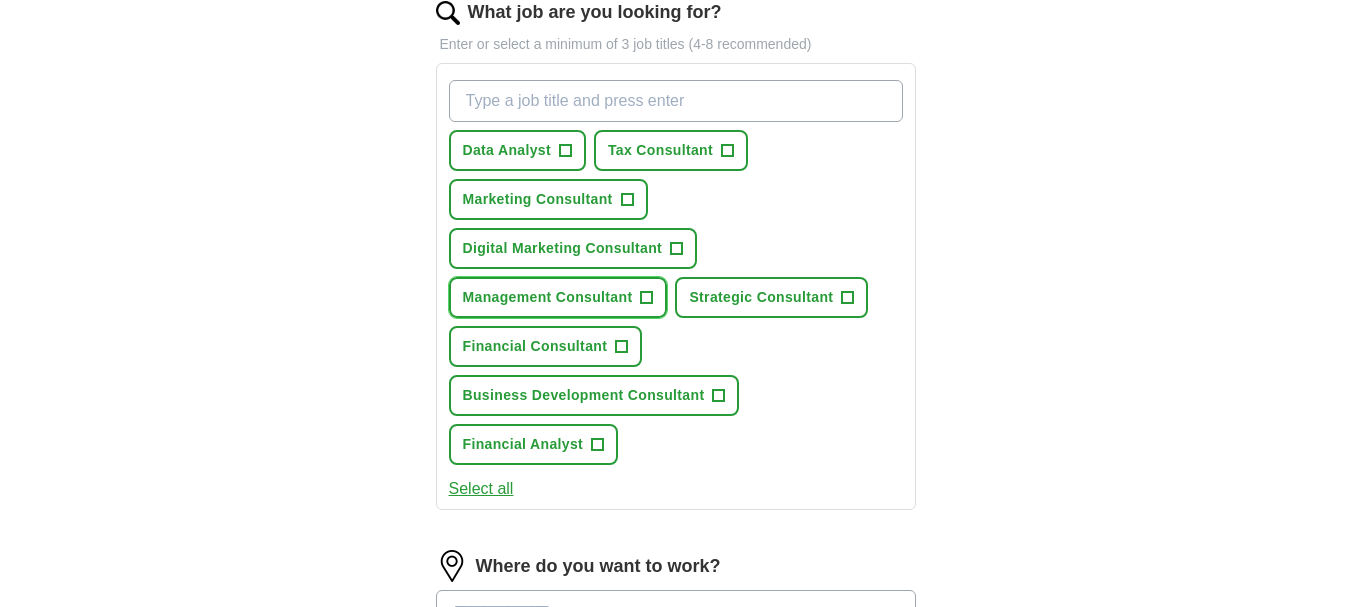 click on "Management Consultant" at bounding box center [548, 297] 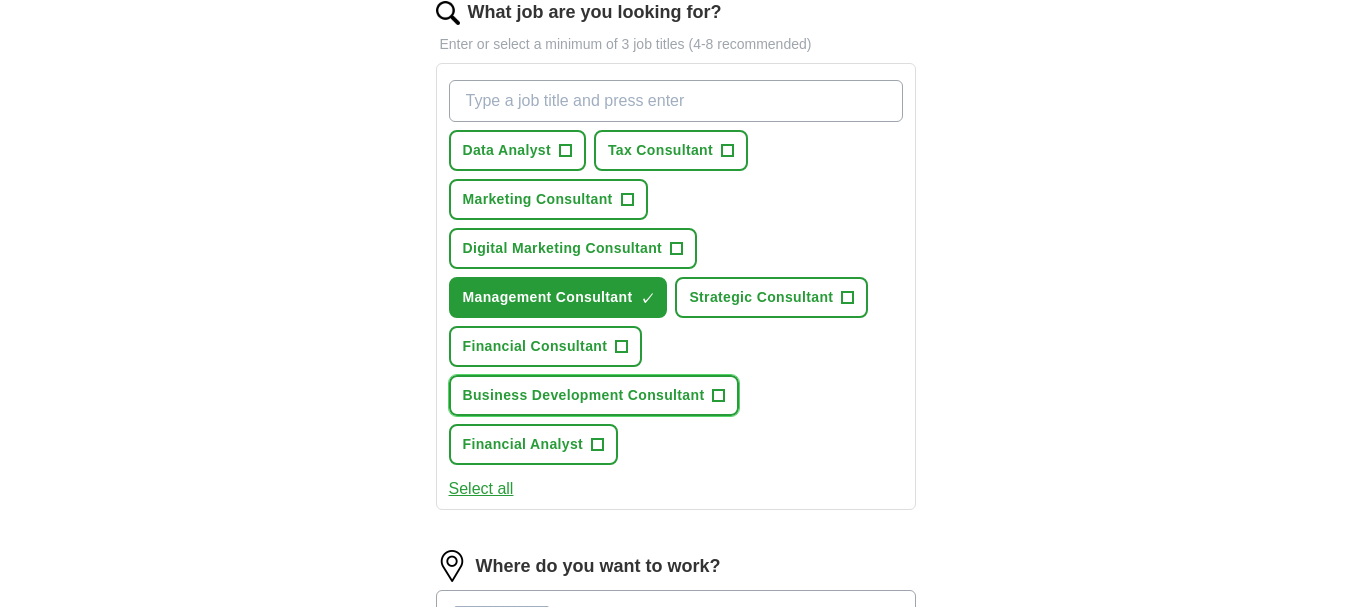click on "+" at bounding box center [719, 396] 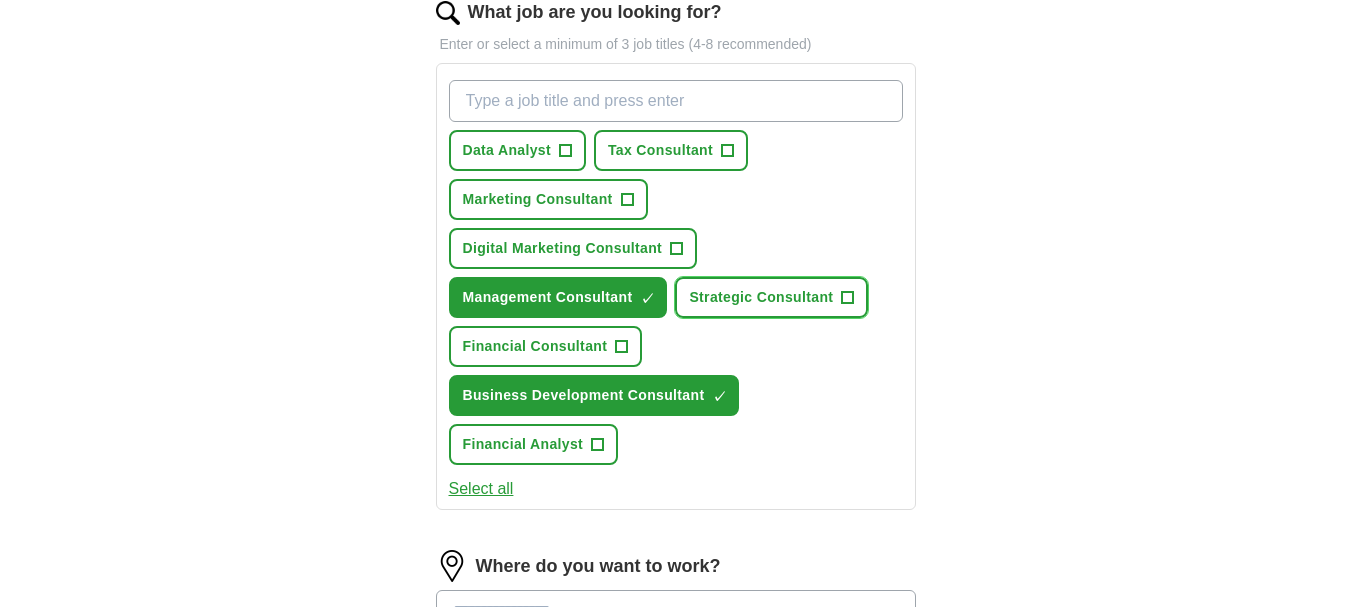 click on "Strategic Consultant" at bounding box center (761, 297) 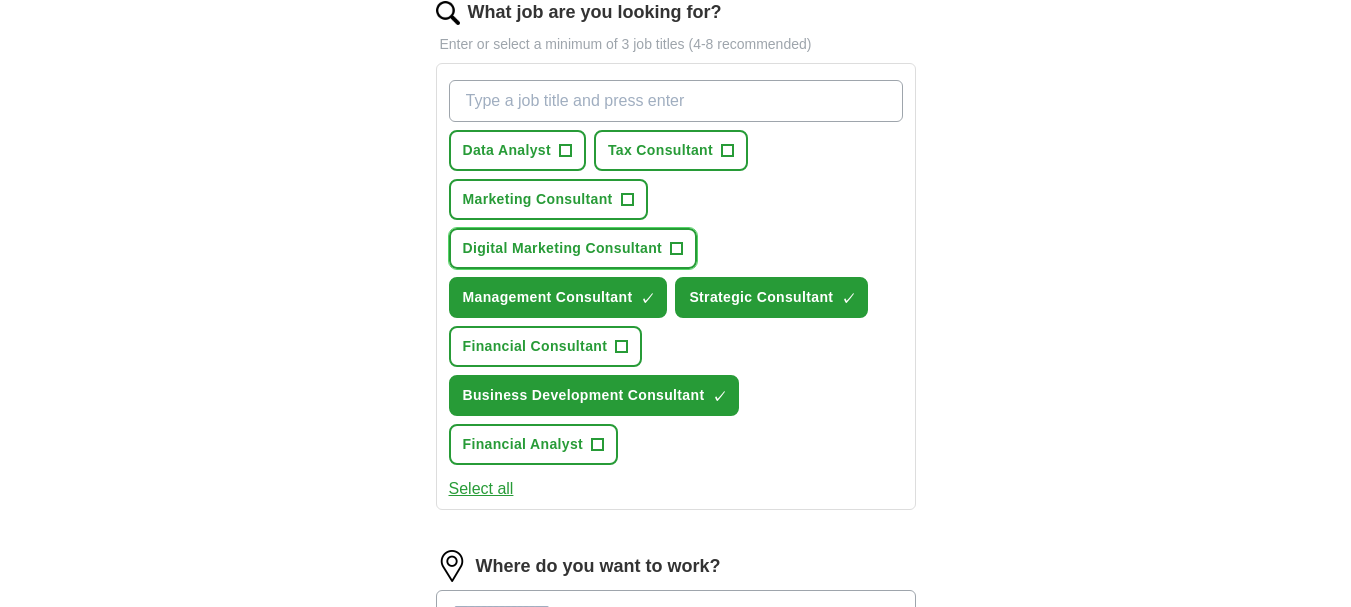 click on "Digital Marketing Consultant" at bounding box center [563, 248] 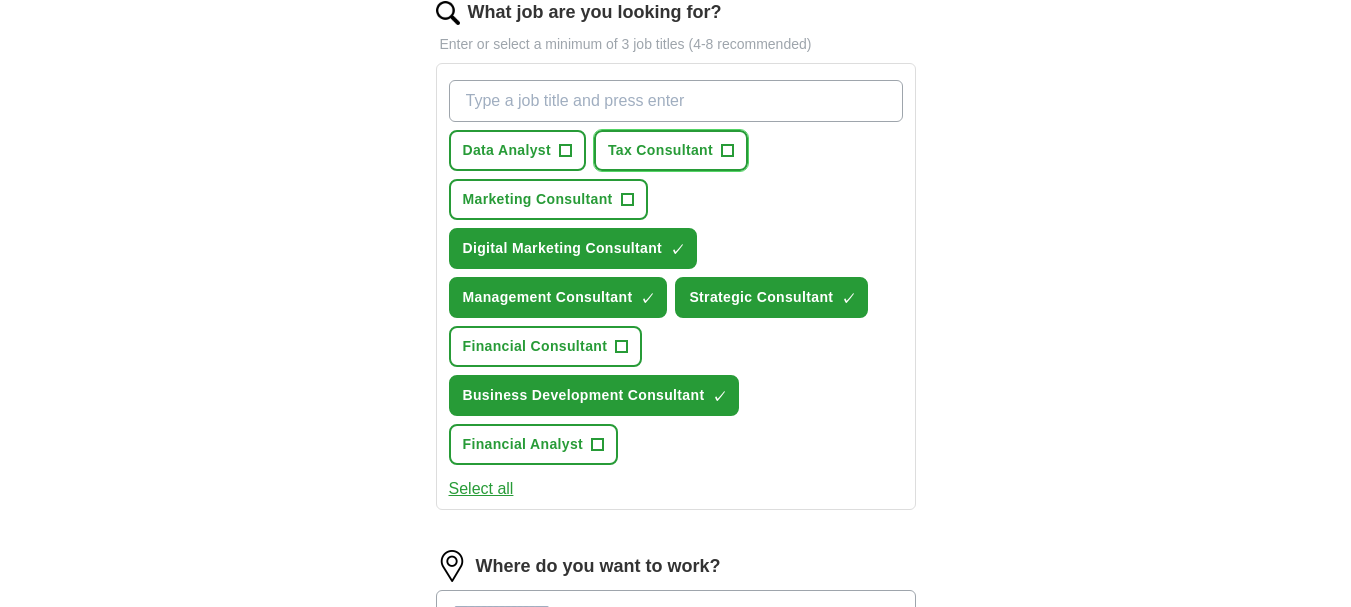 click on "Tax Consultant +" at bounding box center [671, 150] 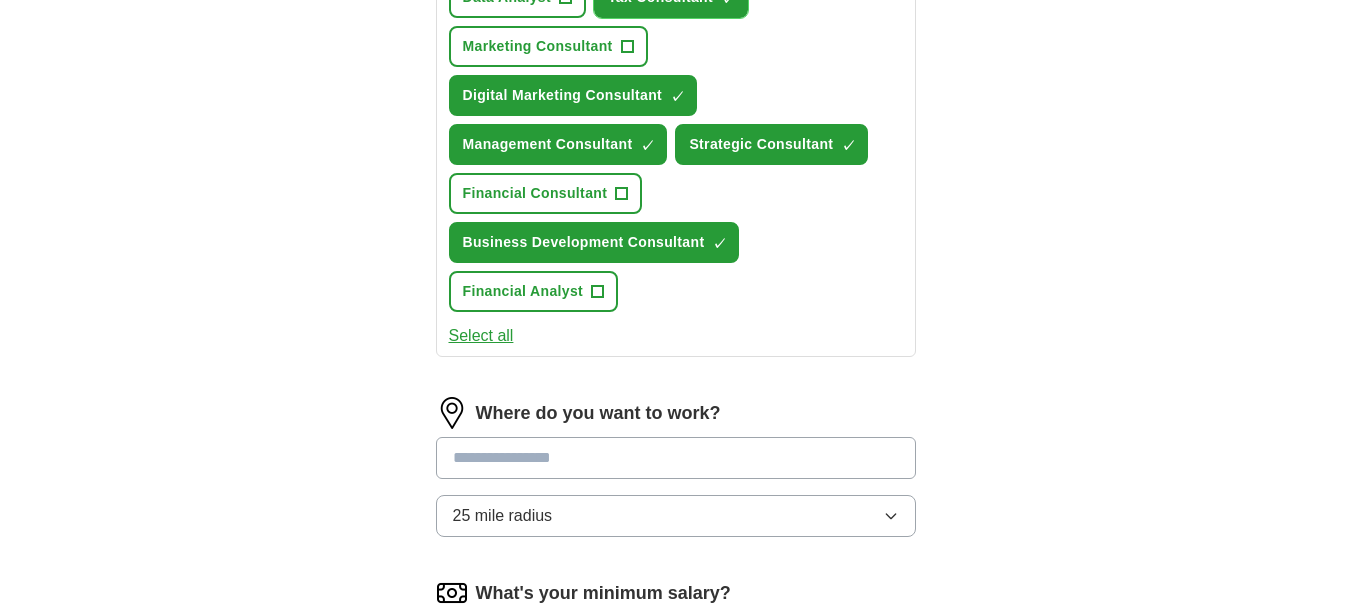 scroll, scrollTop: 917, scrollLeft: 0, axis: vertical 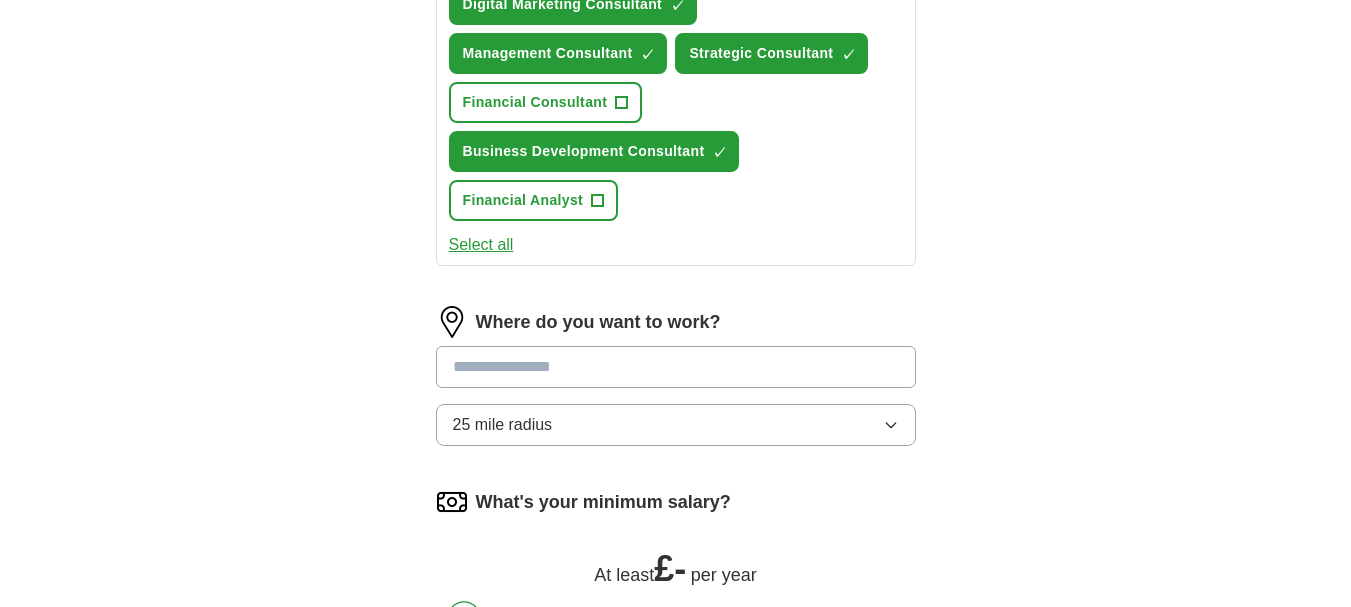 click at bounding box center (676, 367) 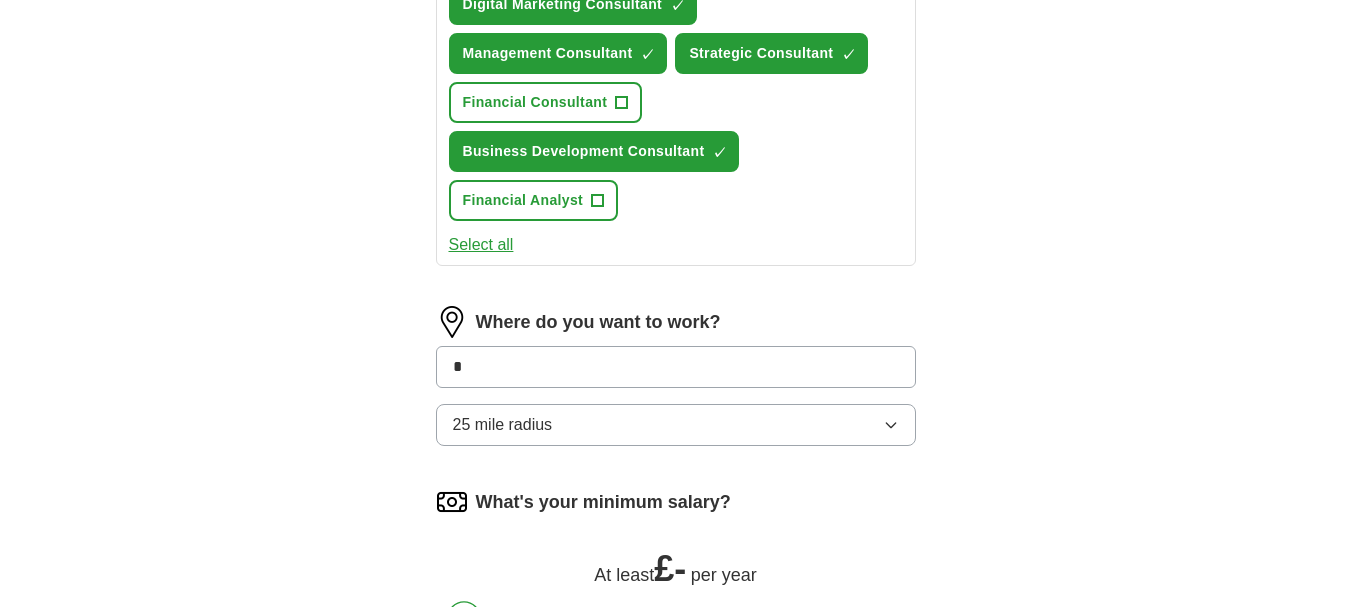 type on "*" 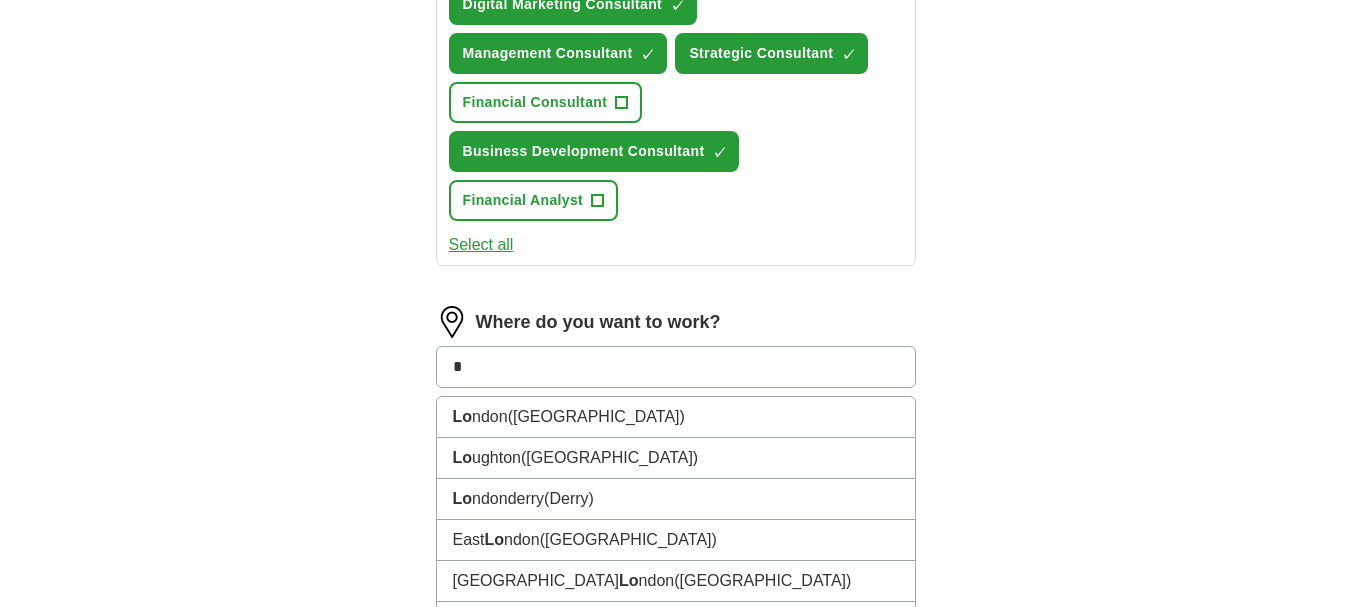type on "*" 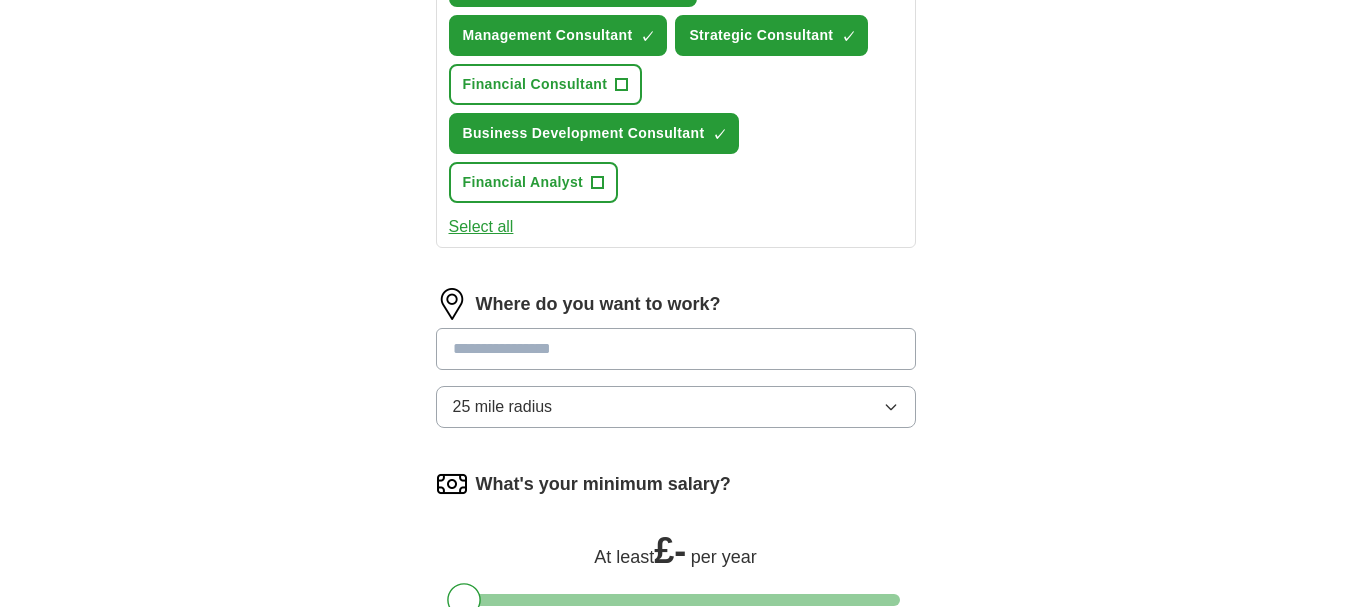 scroll, scrollTop: 947, scrollLeft: 0, axis: vertical 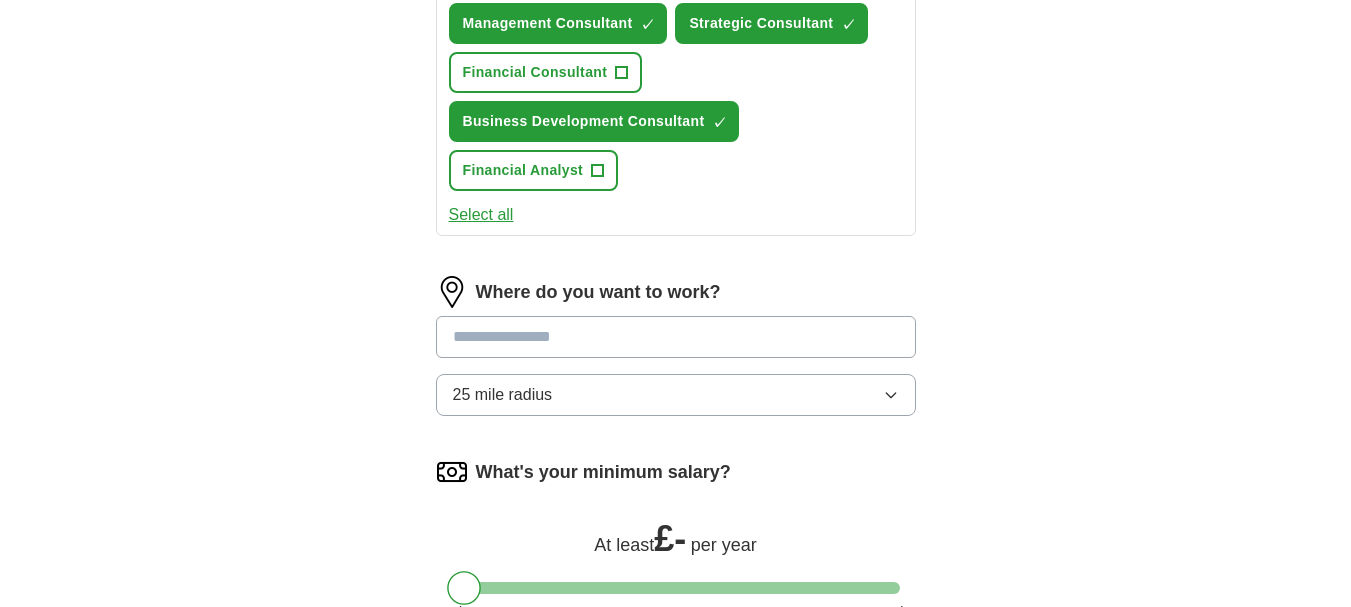 click at bounding box center [676, 337] 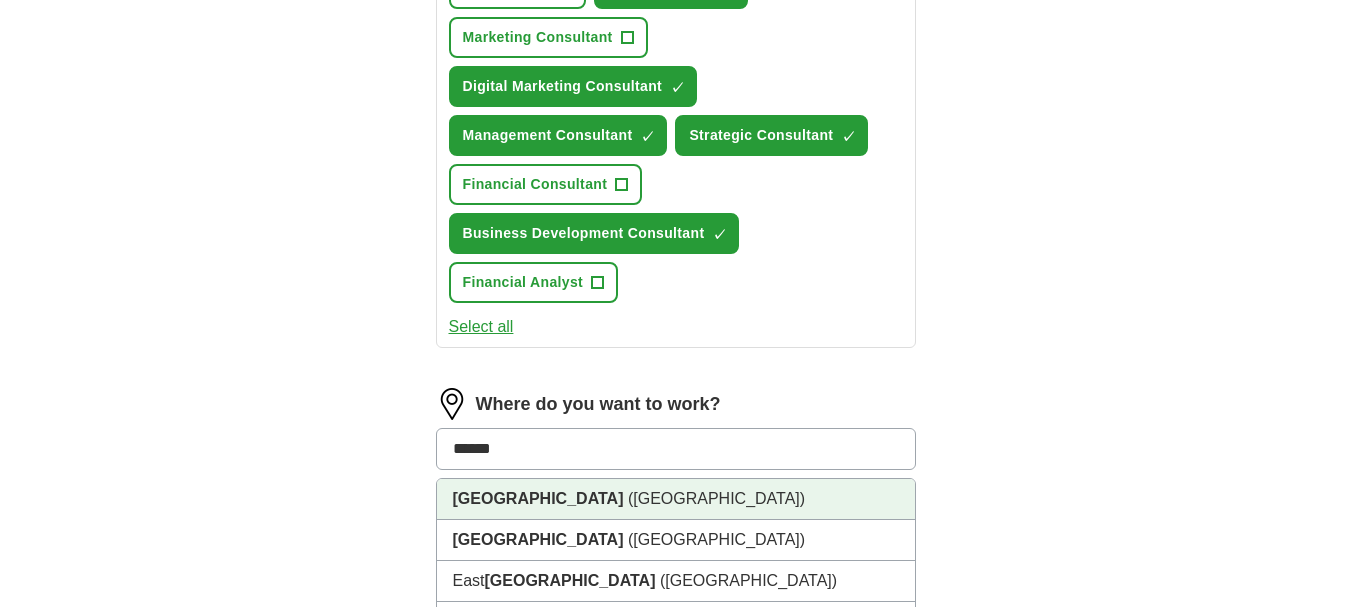 scroll, scrollTop: 804, scrollLeft: 0, axis: vertical 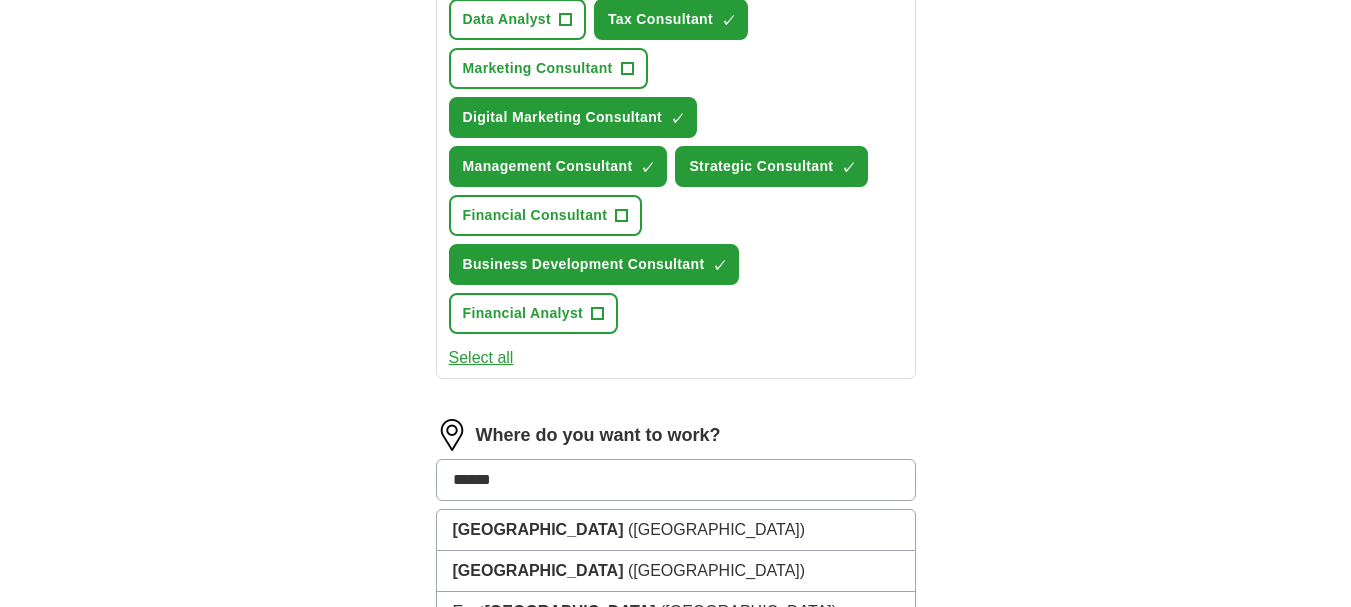 drag, startPoint x: 509, startPoint y: 480, endPoint x: 406, endPoint y: 485, distance: 103.121284 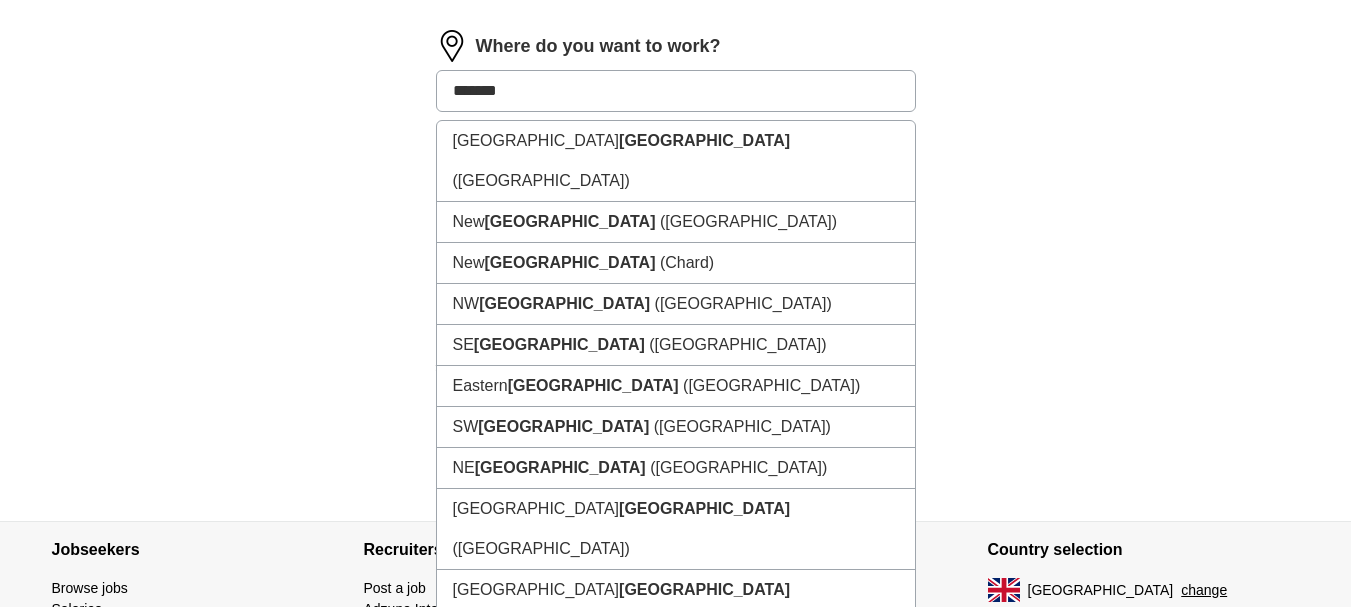 scroll, scrollTop: 1277, scrollLeft: 0, axis: vertical 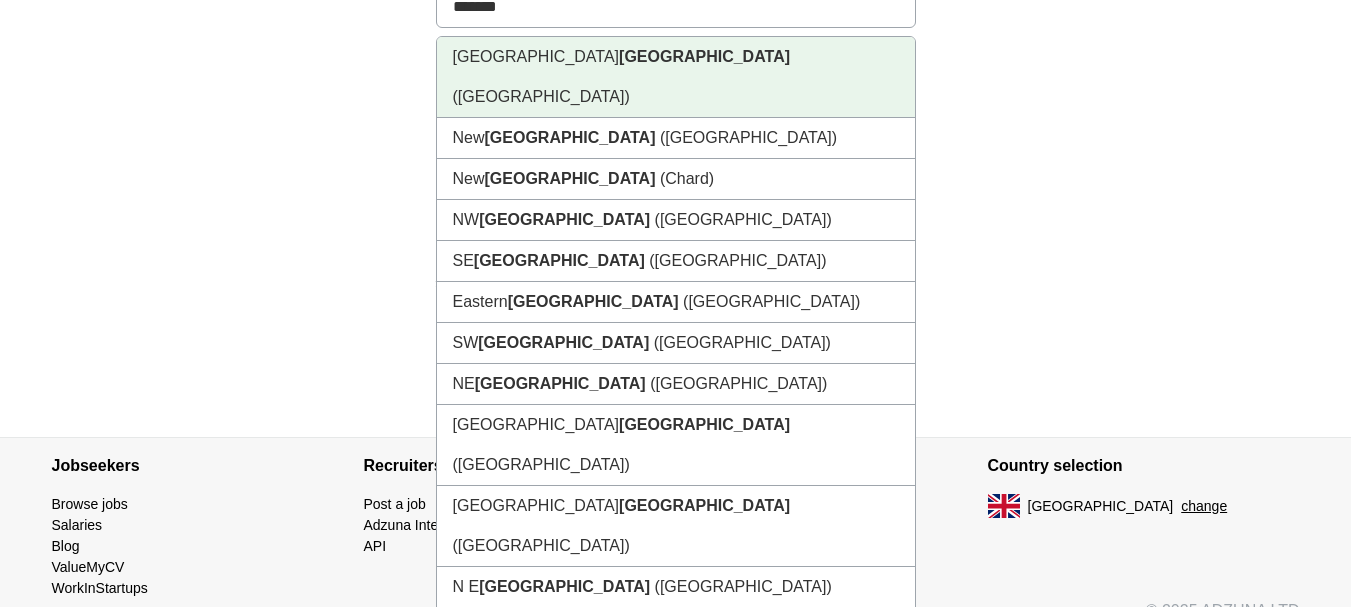 click on "North West  England   (UK)" at bounding box center (676, 77) 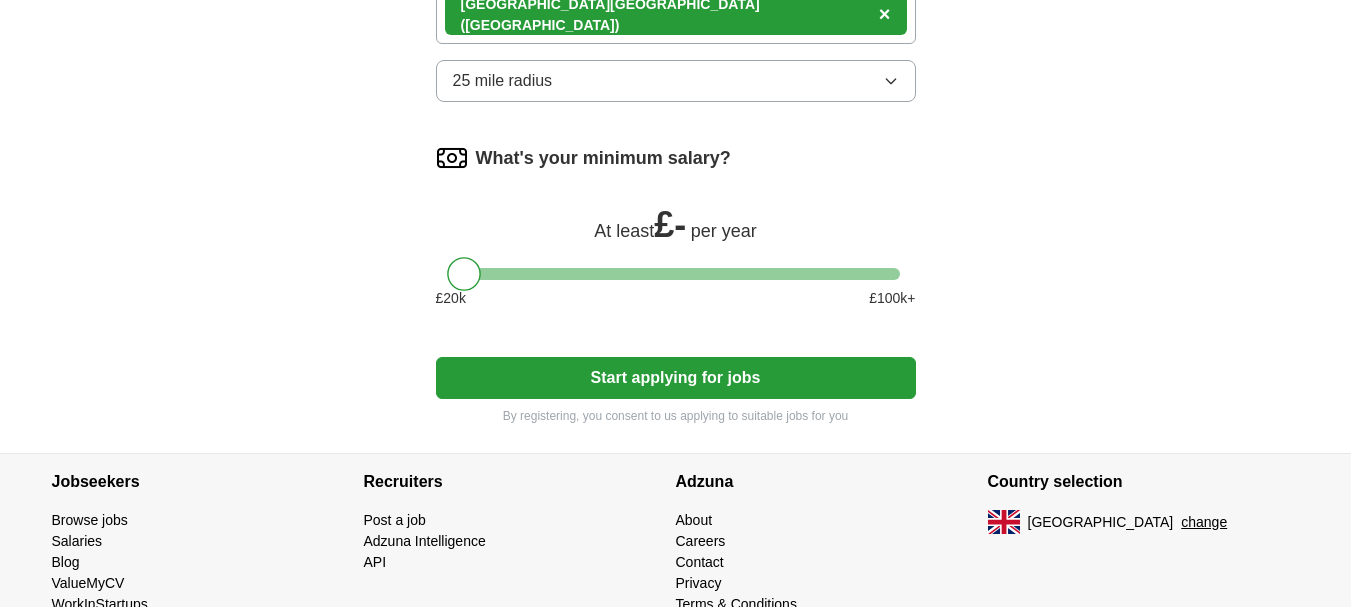 scroll, scrollTop: 1293, scrollLeft: 0, axis: vertical 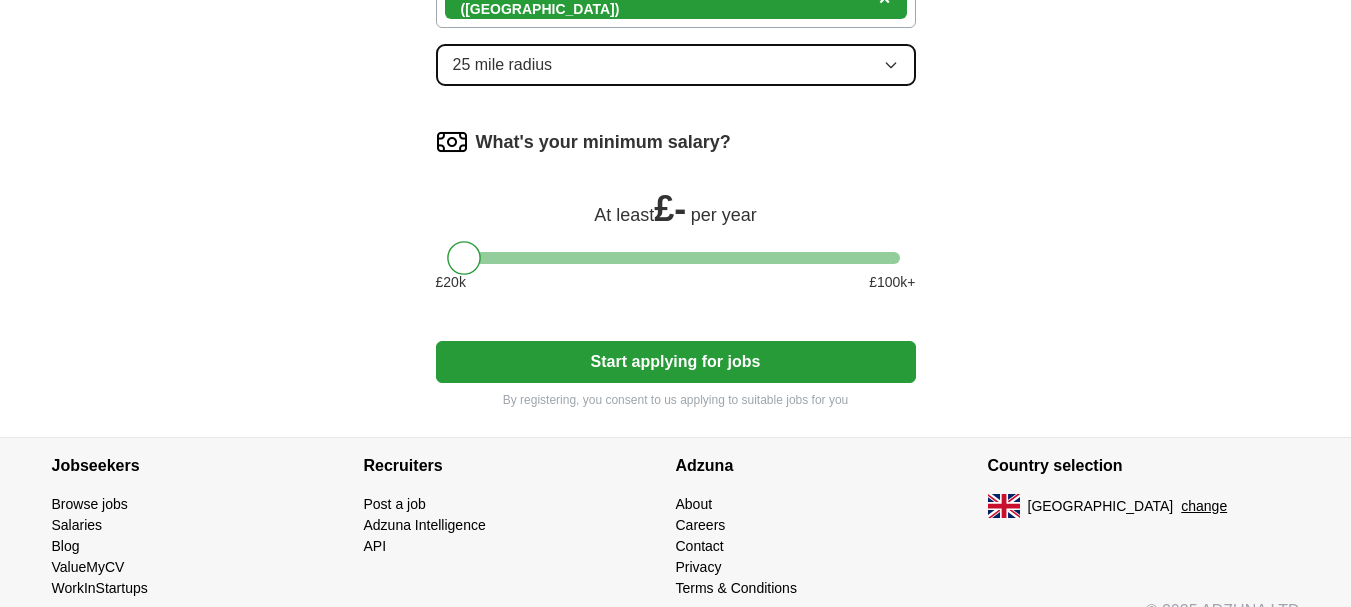 click on "25 mile radius" at bounding box center [503, 65] 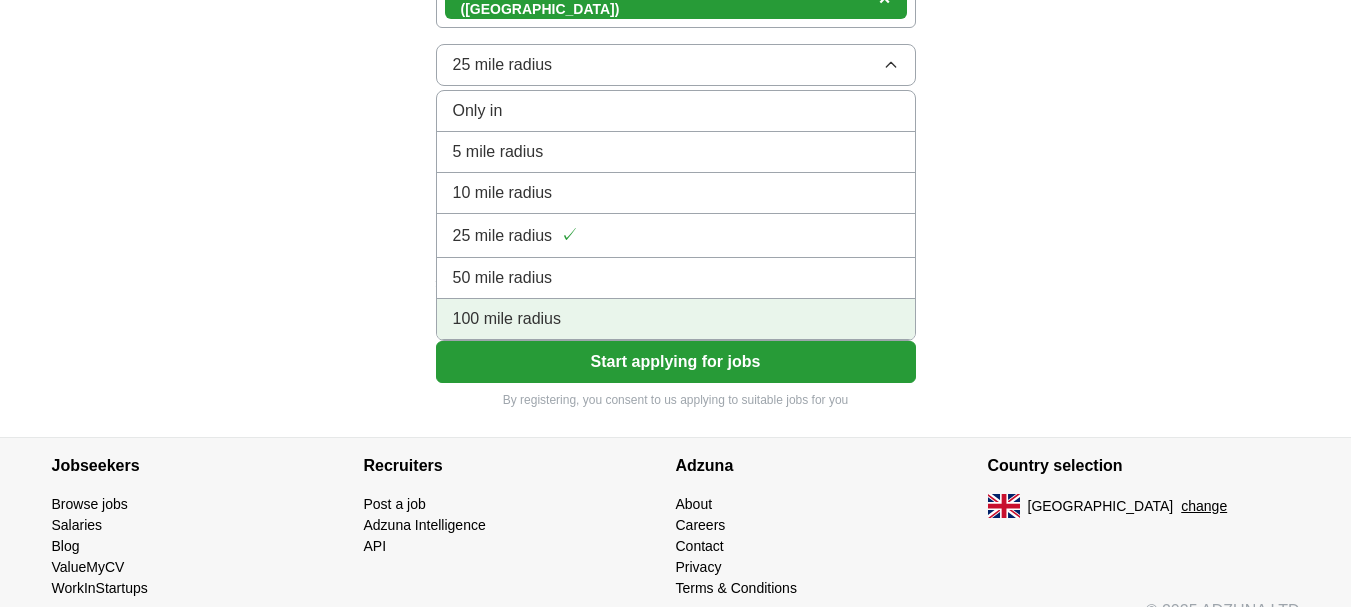click on "100 mile radius" at bounding box center (507, 319) 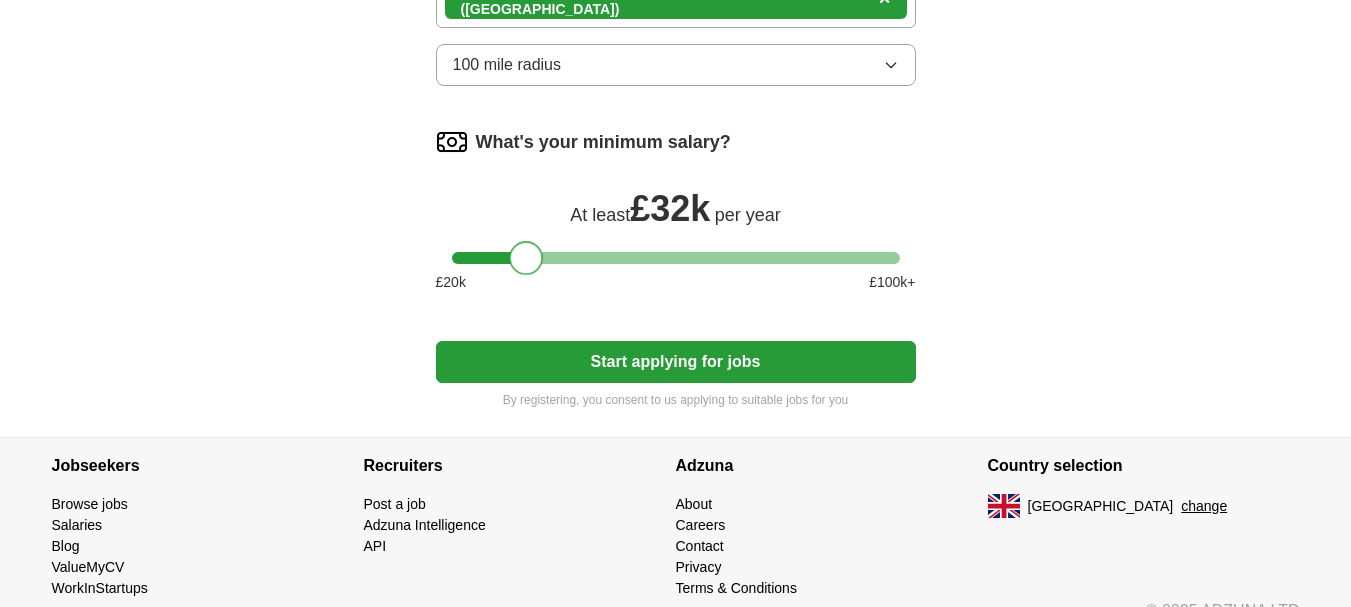 drag, startPoint x: 457, startPoint y: 257, endPoint x: 518, endPoint y: 270, distance: 62.369865 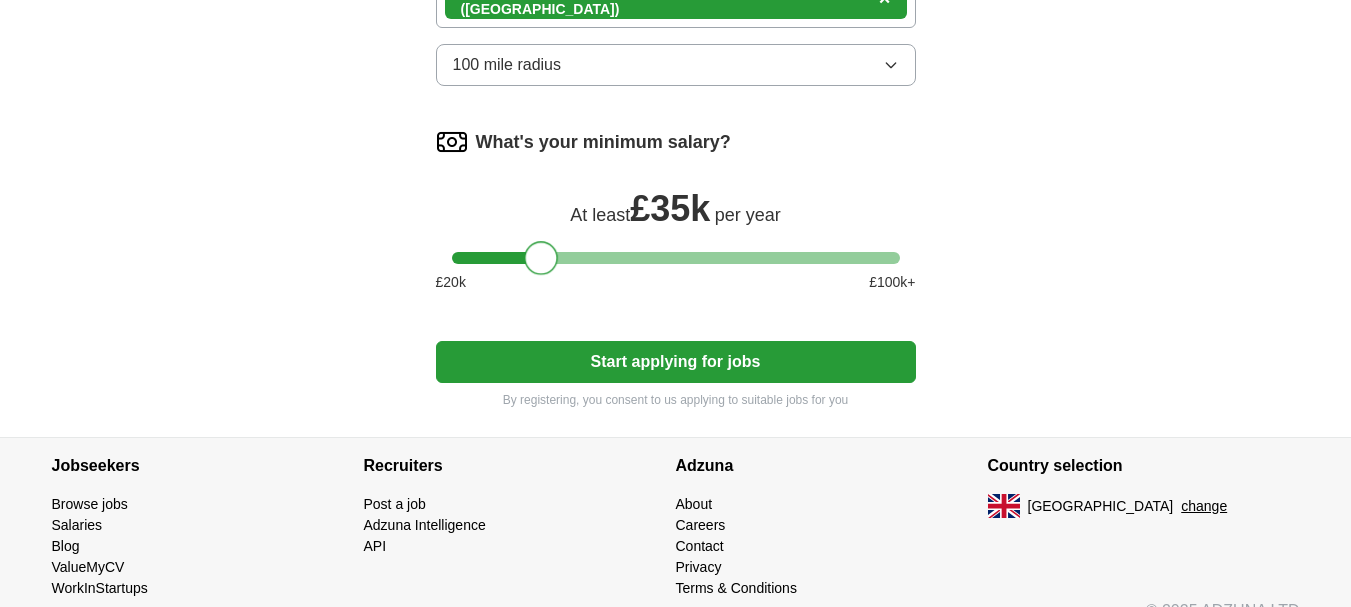 drag, startPoint x: 528, startPoint y: 255, endPoint x: 542, endPoint y: 261, distance: 15.231546 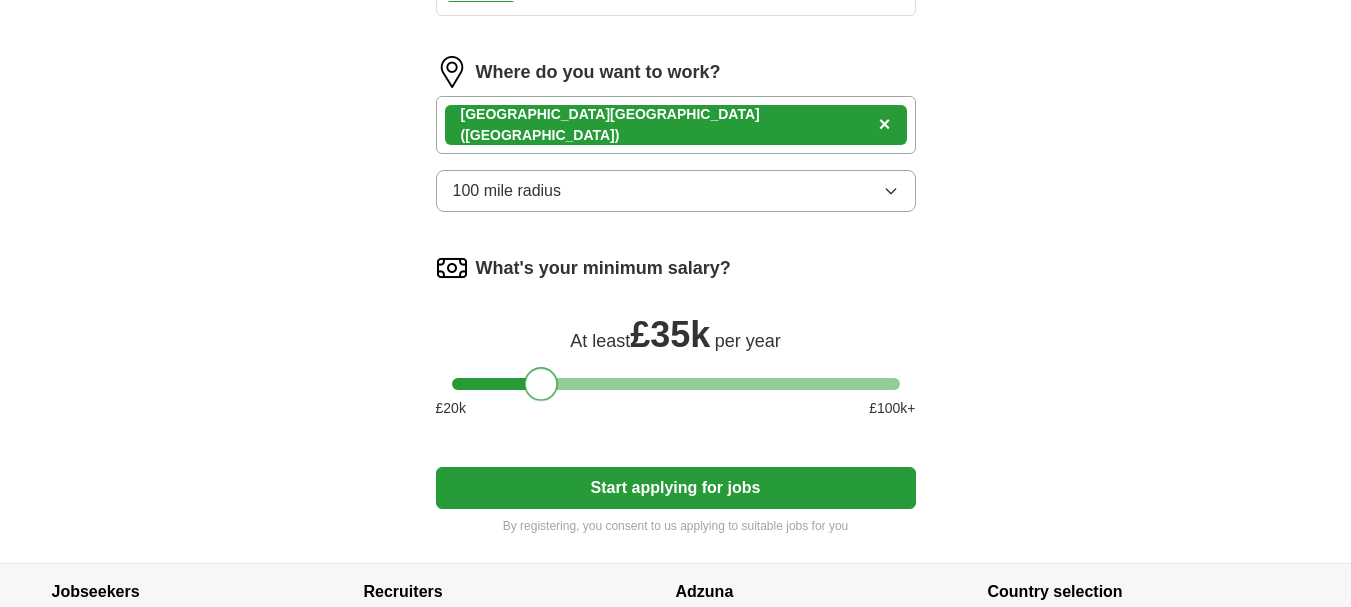 scroll, scrollTop: 1156, scrollLeft: 0, axis: vertical 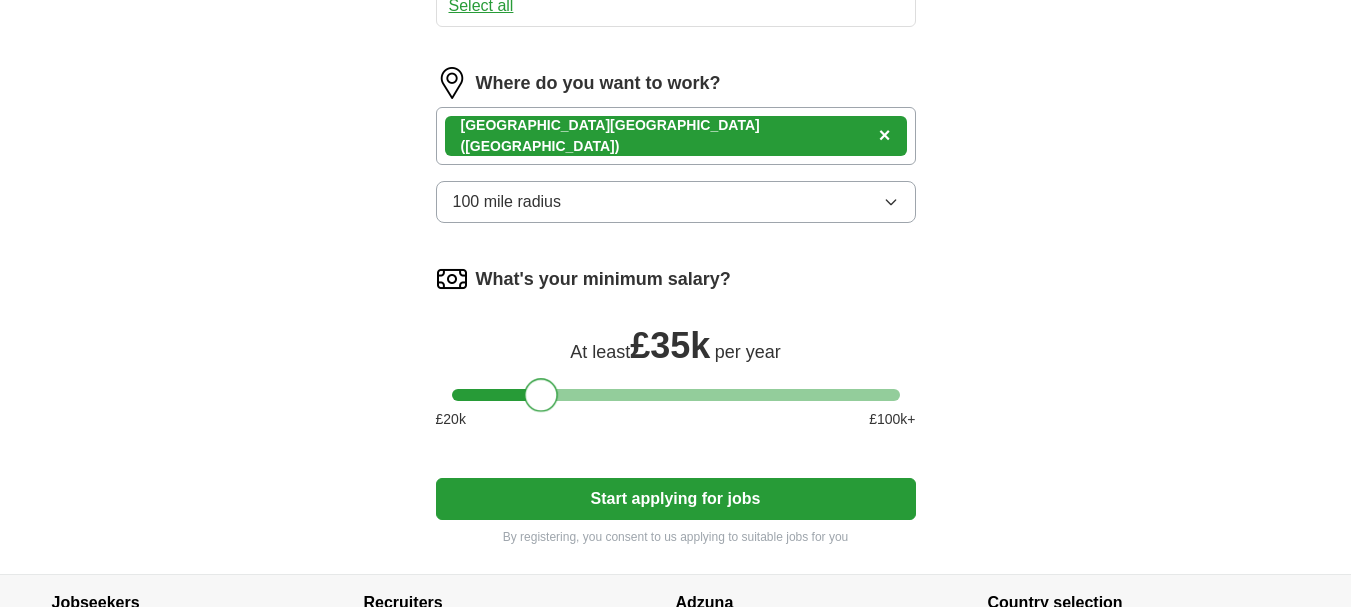 click on "North West  England   (UK) ×" at bounding box center (676, 136) 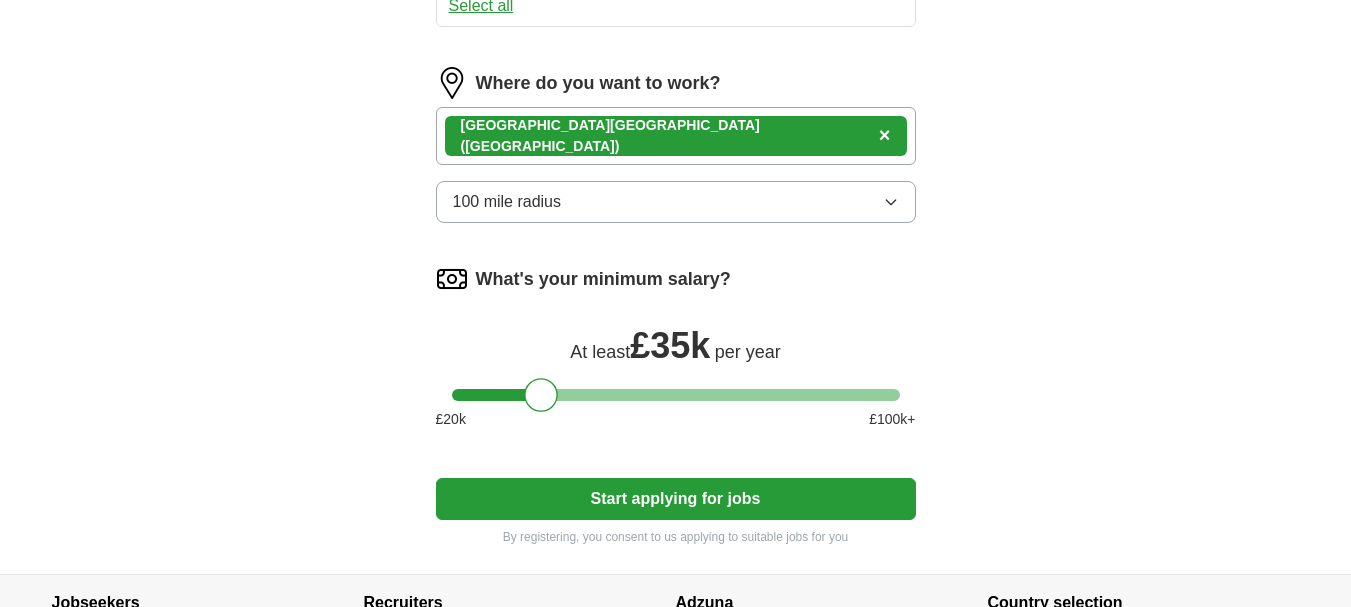 click on "North West  England   (UK) ×" at bounding box center [676, 136] 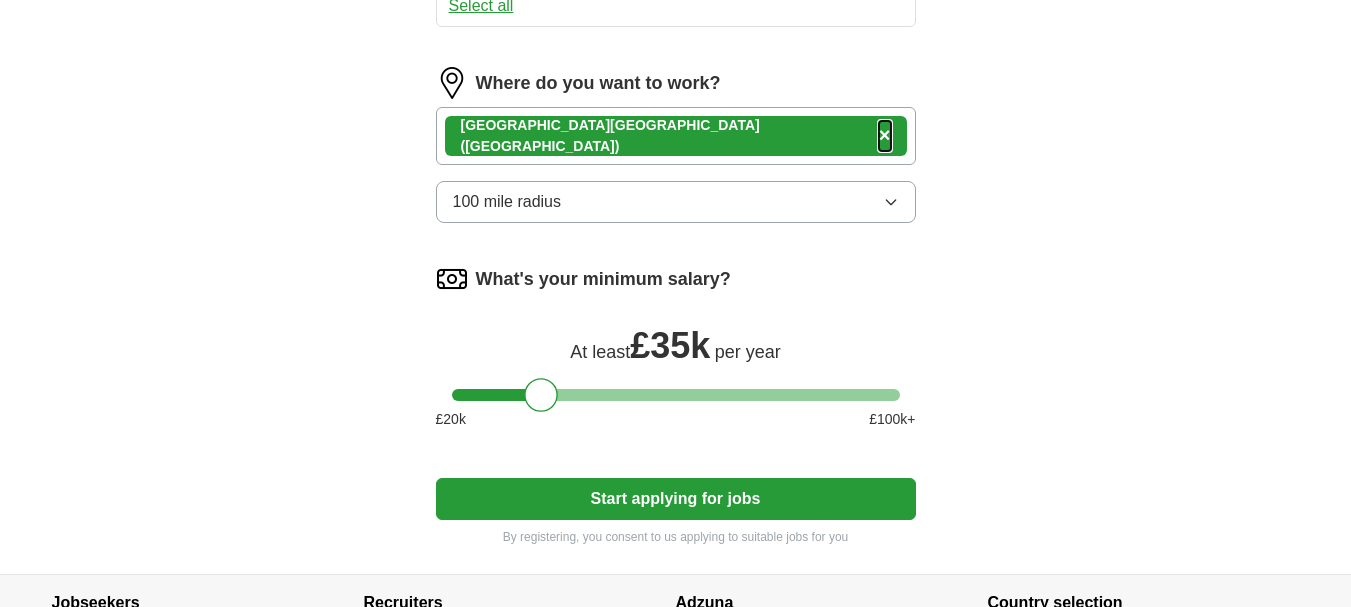 click on "×" at bounding box center (885, 135) 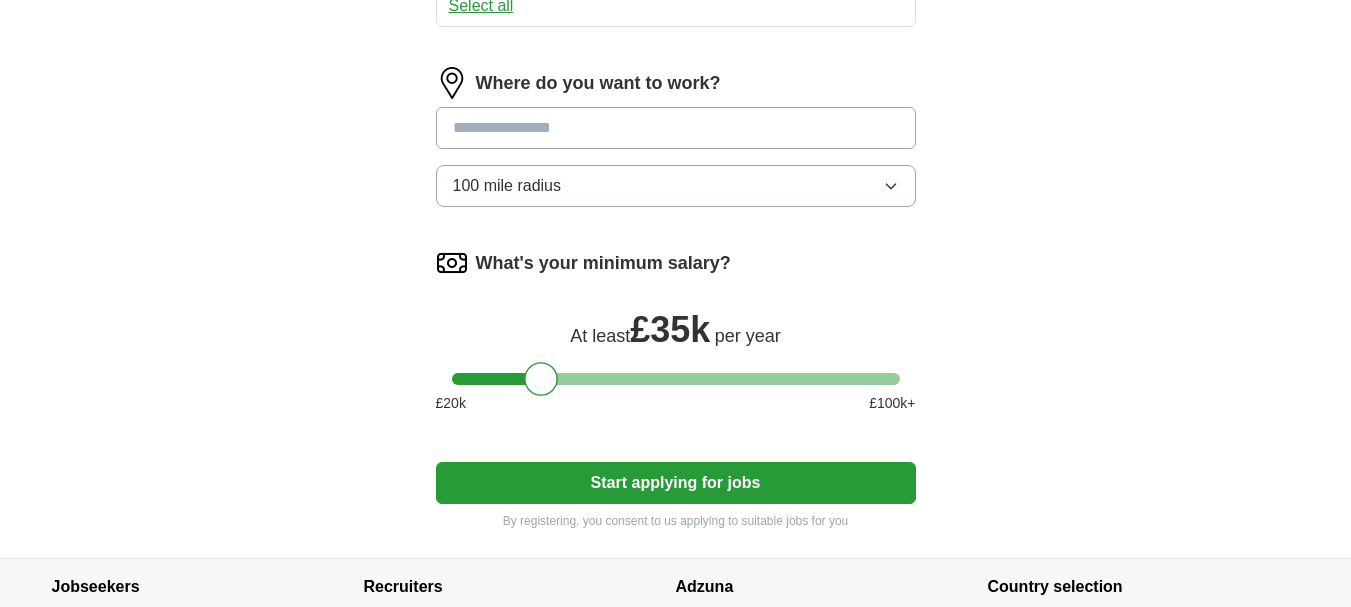 click at bounding box center (676, 128) 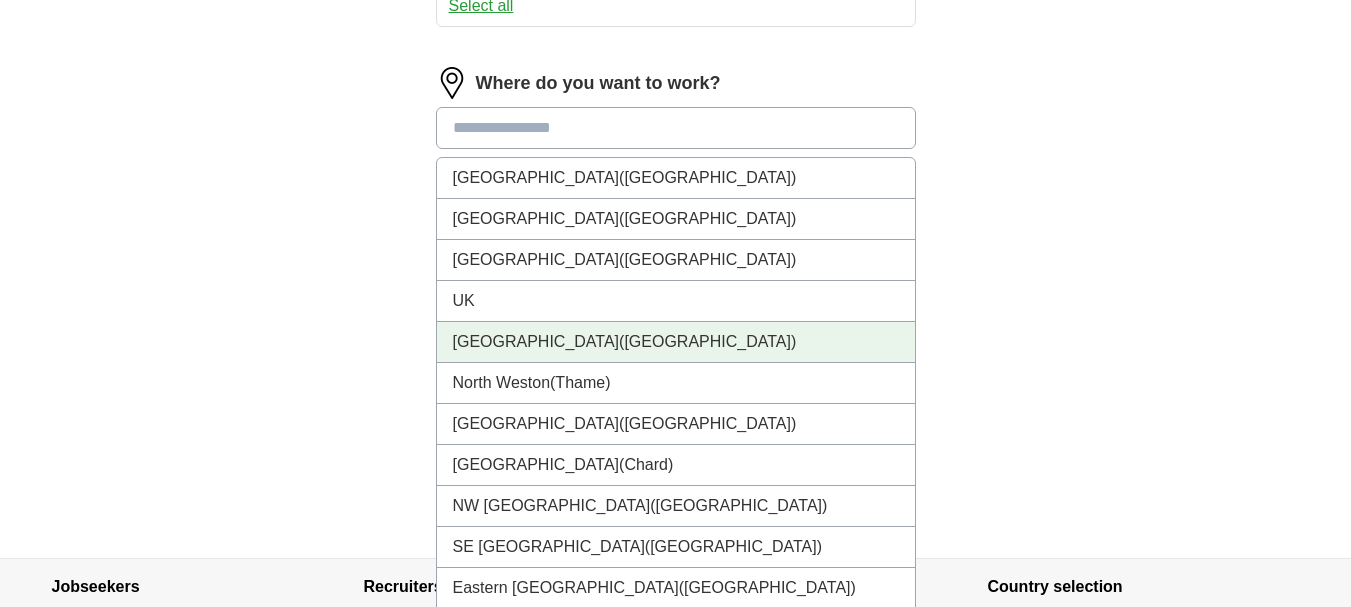 click on "North West London  (London)" at bounding box center [676, 342] 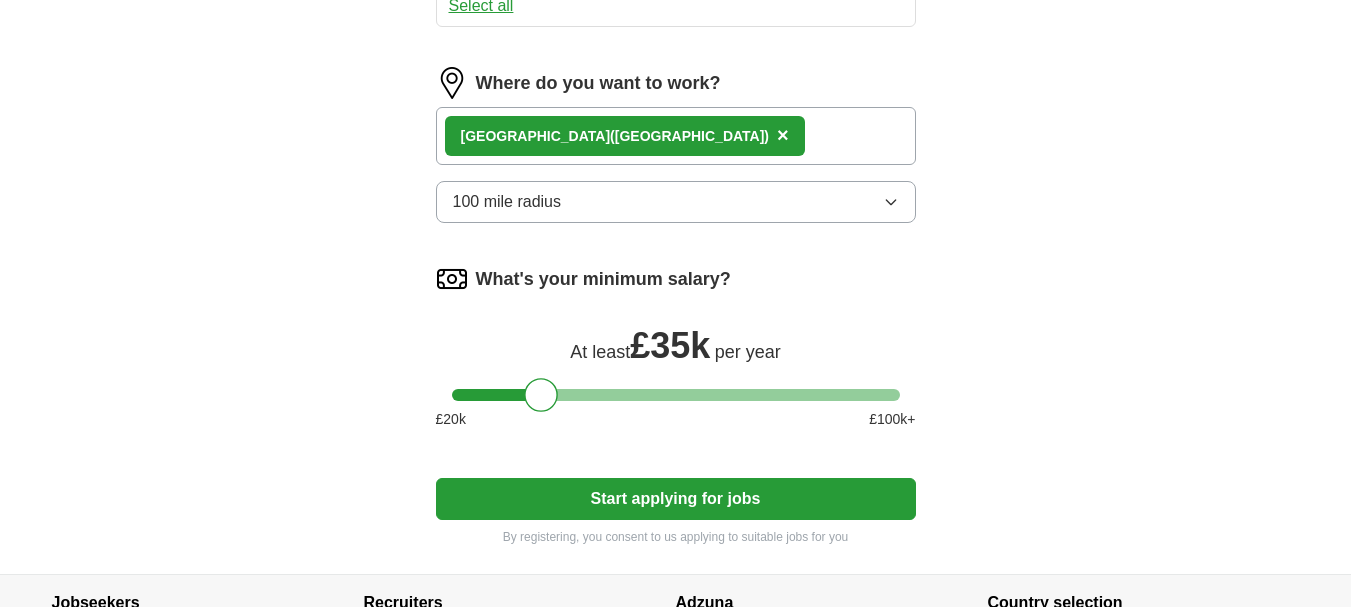 click on "North West London  (London) ×" at bounding box center [625, 136] 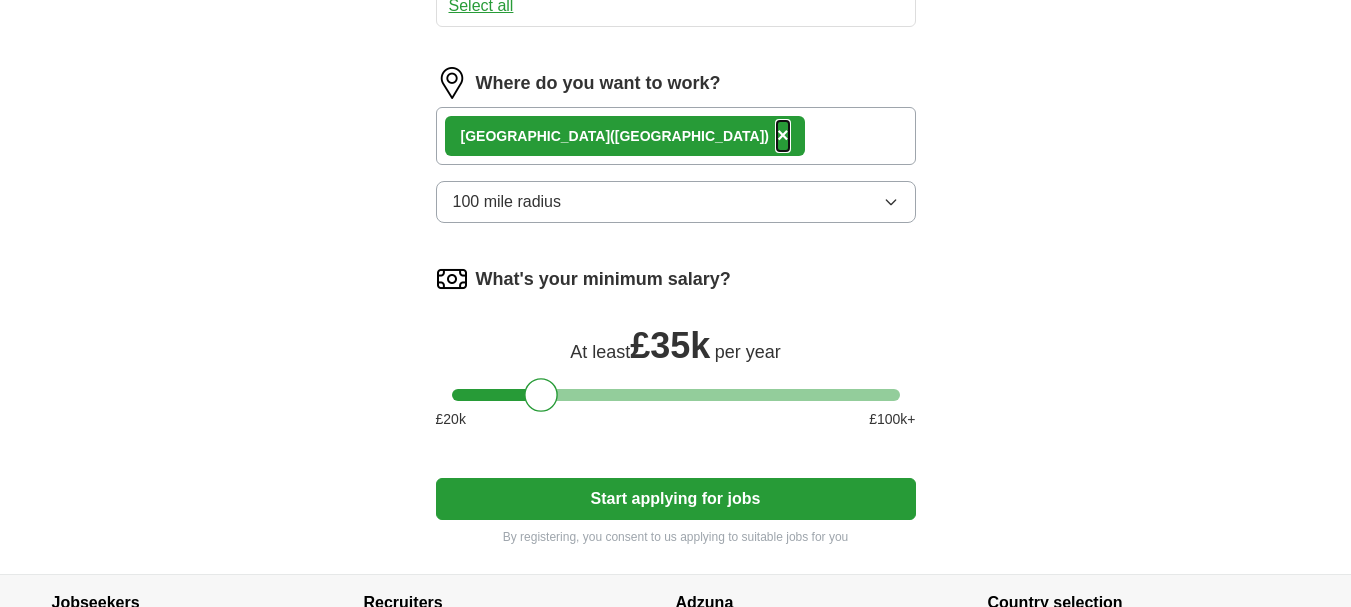 click on "×" at bounding box center [783, 135] 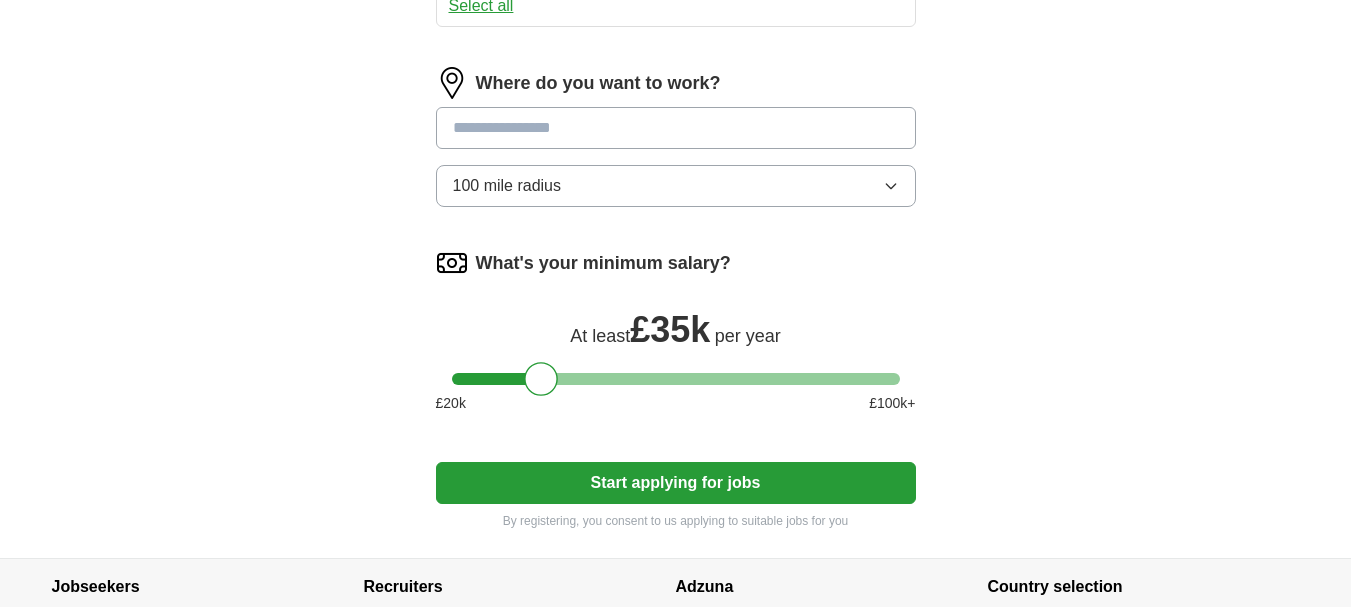 click at bounding box center [676, 128] 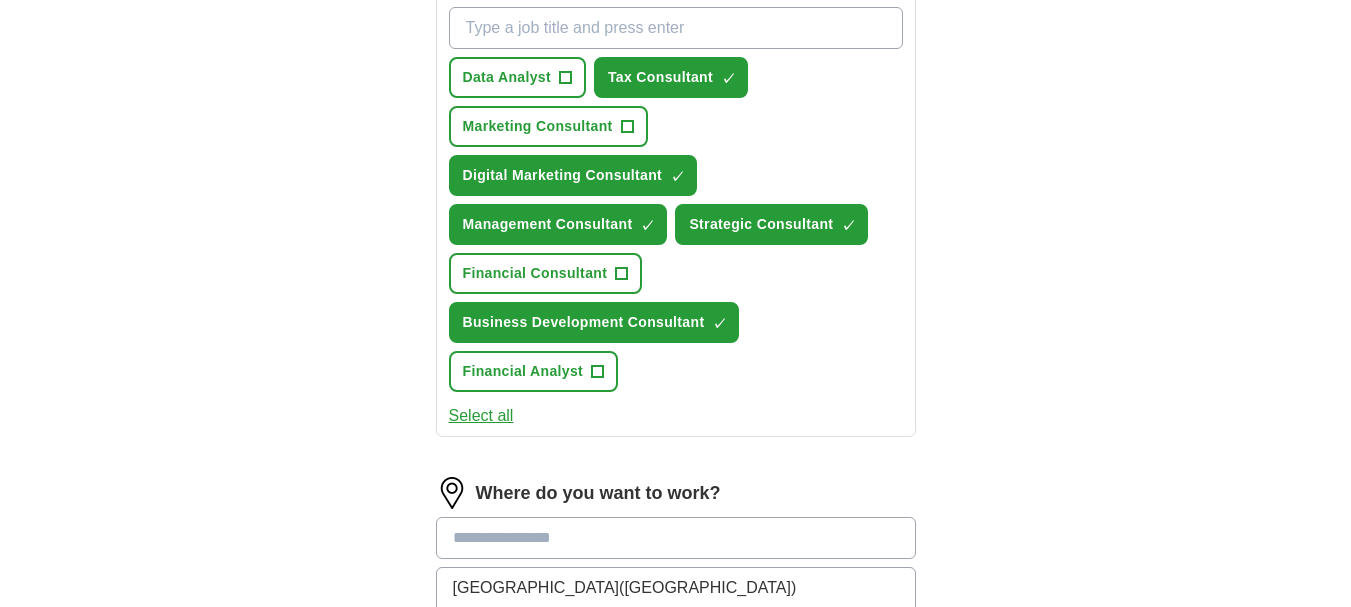 scroll, scrollTop: 857, scrollLeft: 0, axis: vertical 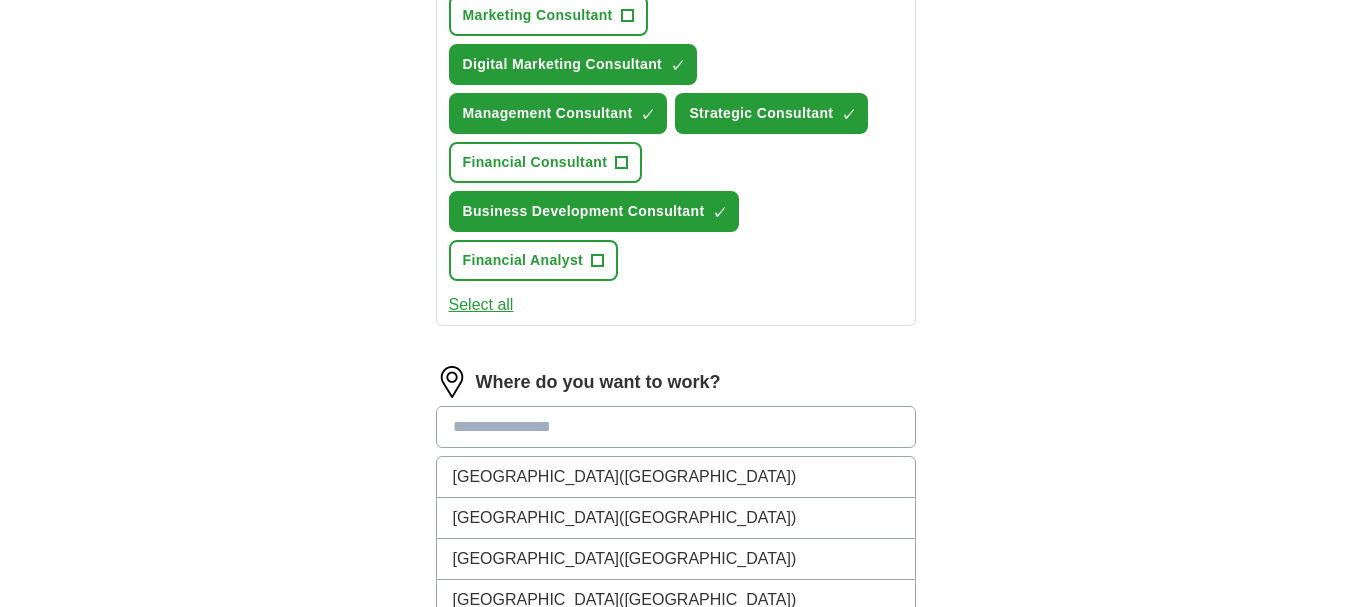 click at bounding box center (676, 427) 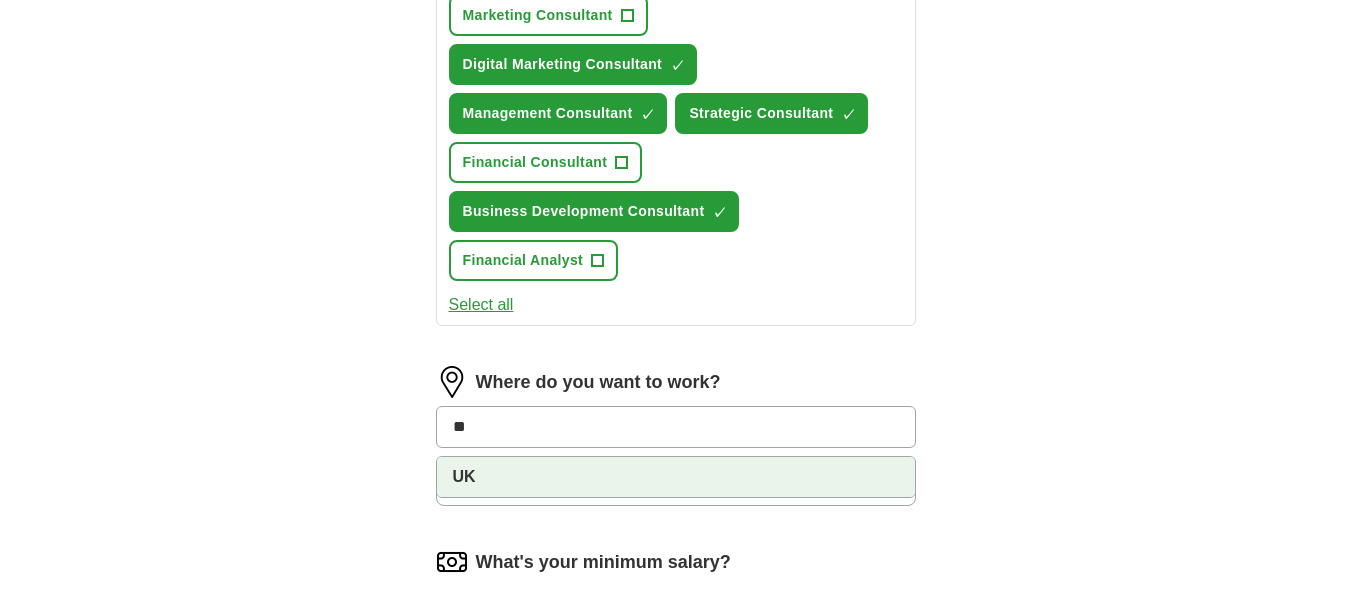 click on "UK" at bounding box center [676, 477] 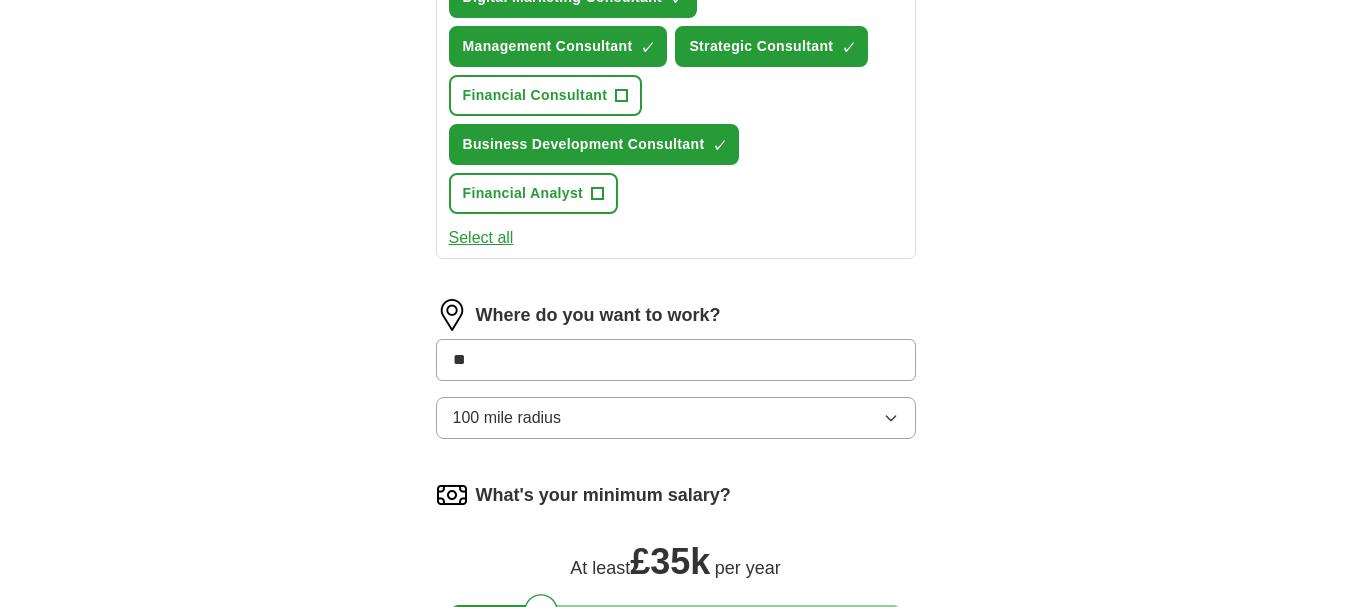 scroll, scrollTop: 1153, scrollLeft: 0, axis: vertical 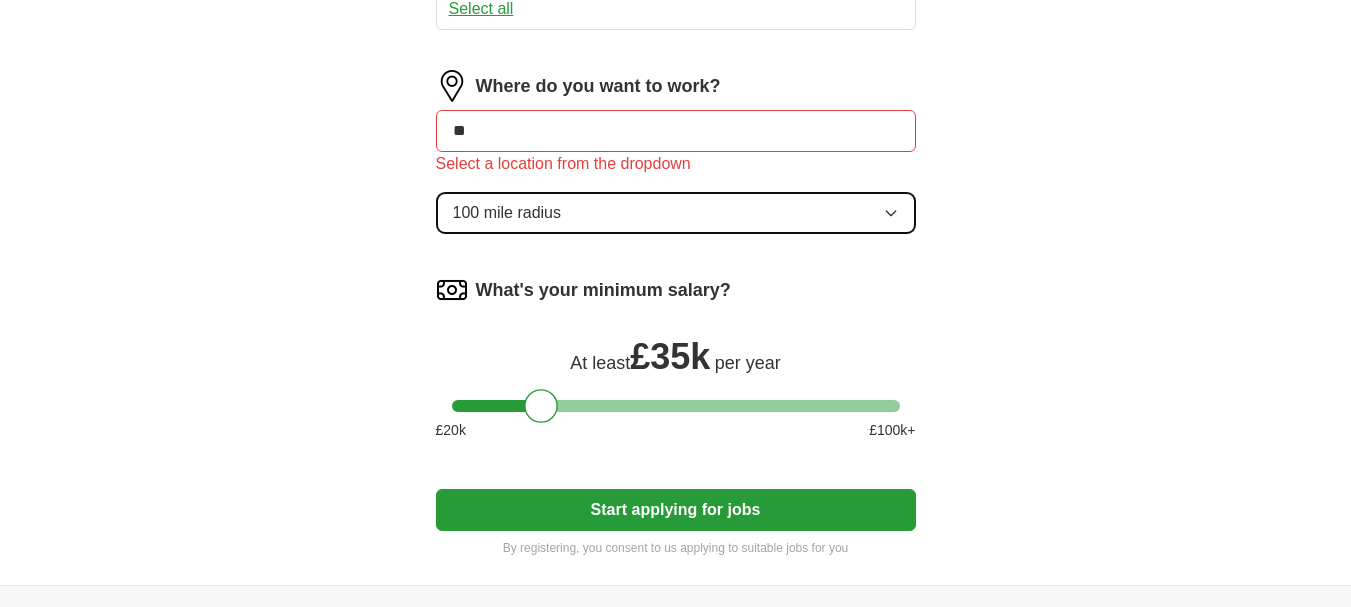 click on "Where do you want to work? ** Select a location from the dropdown 100 mile radius" at bounding box center [676, 160] 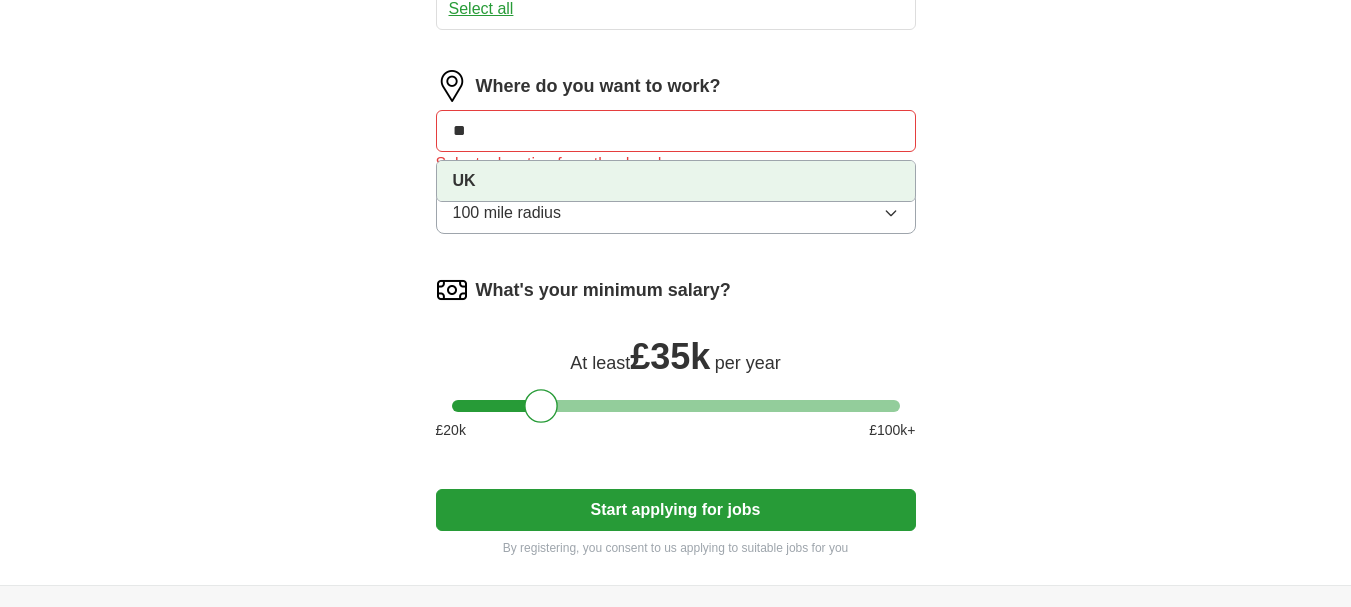 click on "**" at bounding box center (676, 131) 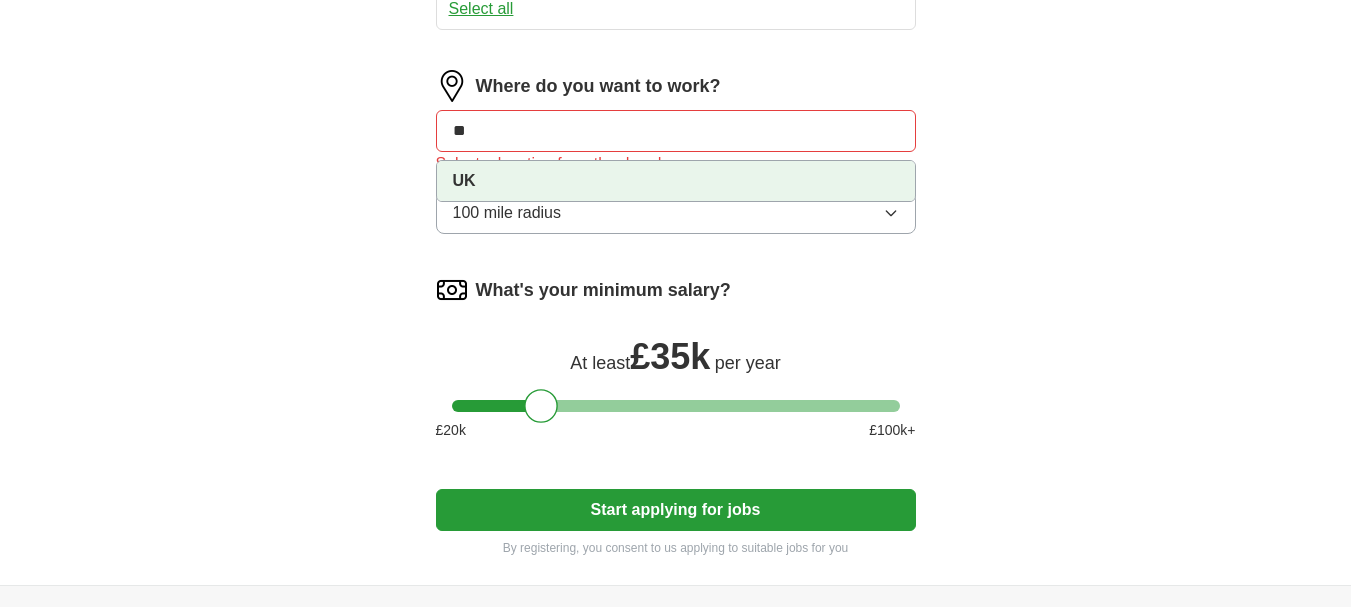 click on "UK" at bounding box center [676, 181] 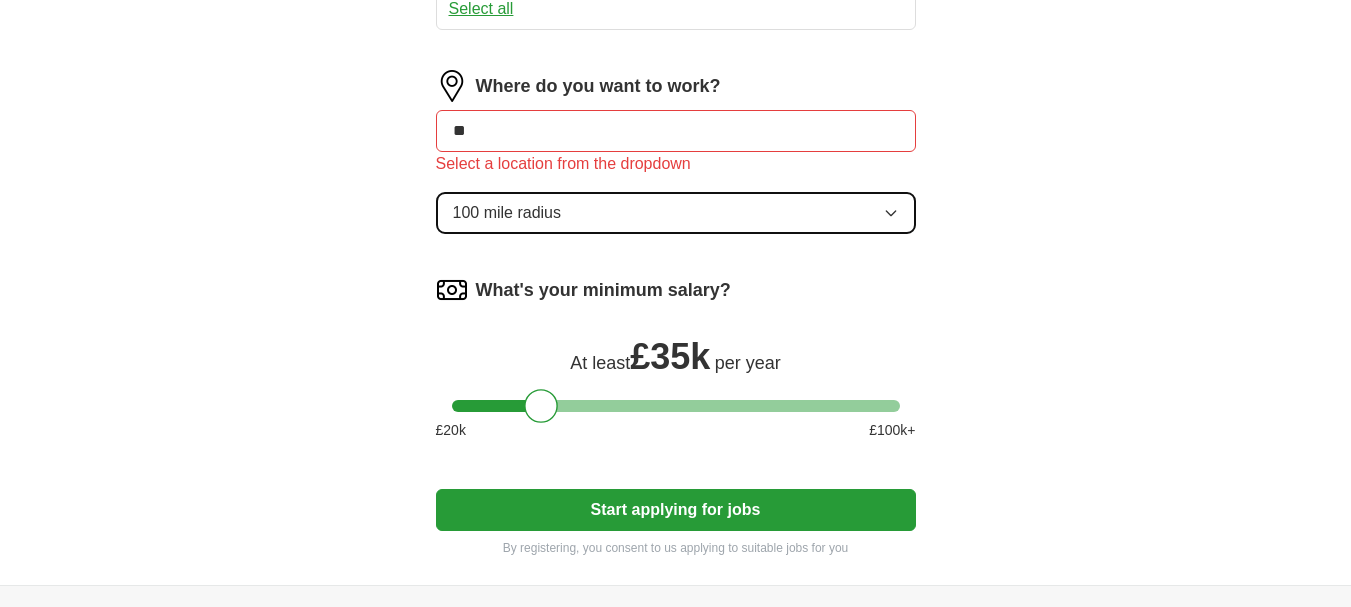 click on "100 mile radius" at bounding box center (676, 213) 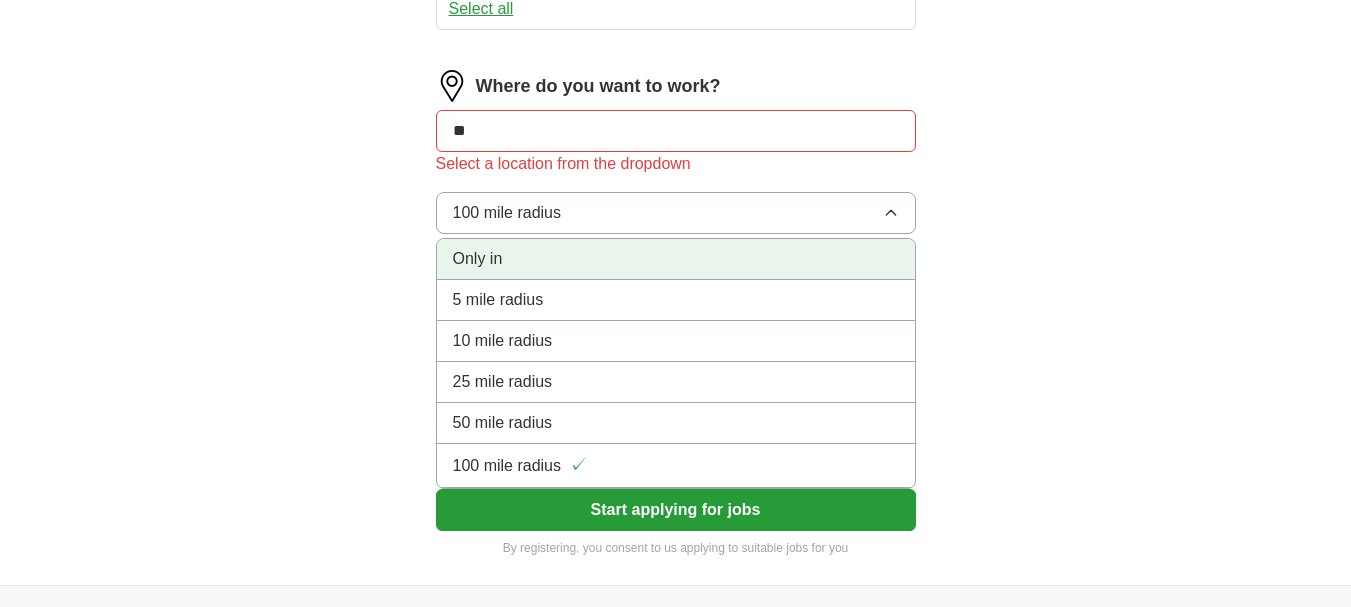 click on "Only in" at bounding box center [676, 259] 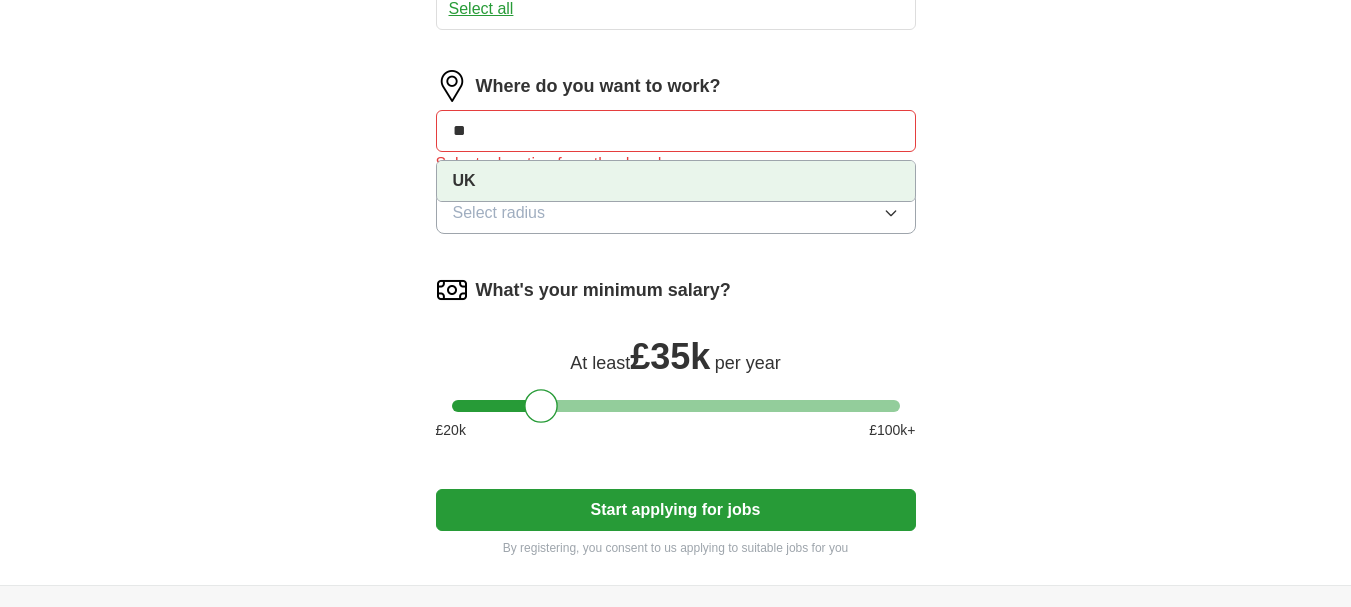 click on "**" at bounding box center [676, 131] 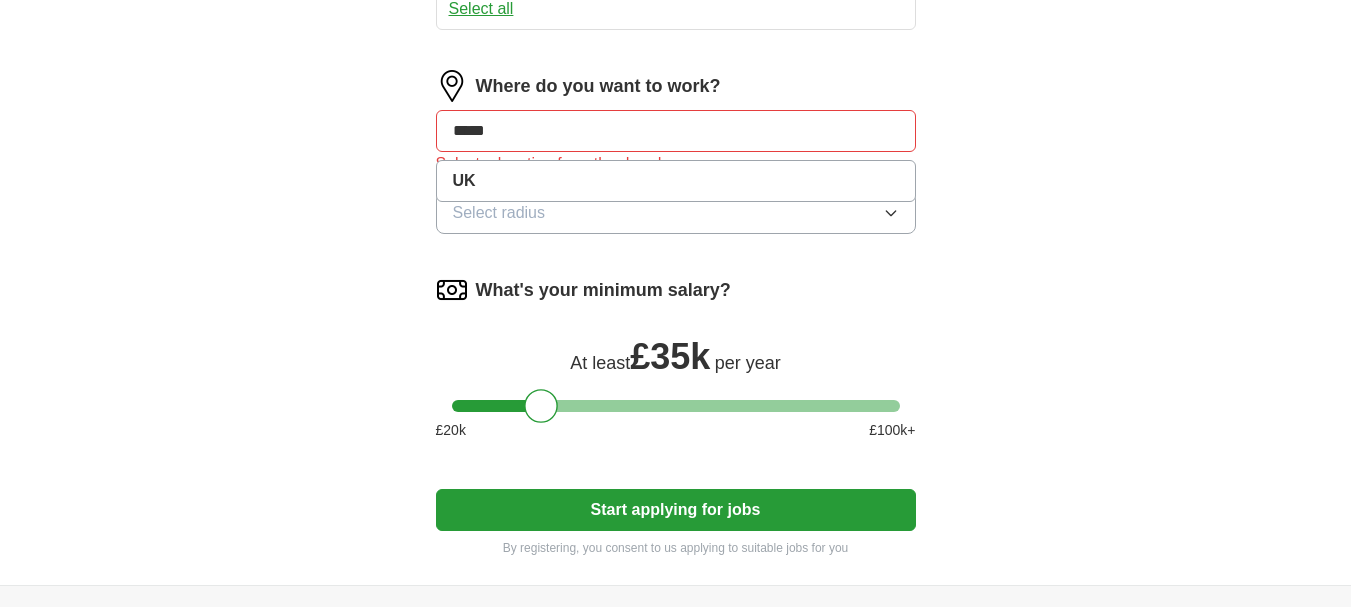type on "******" 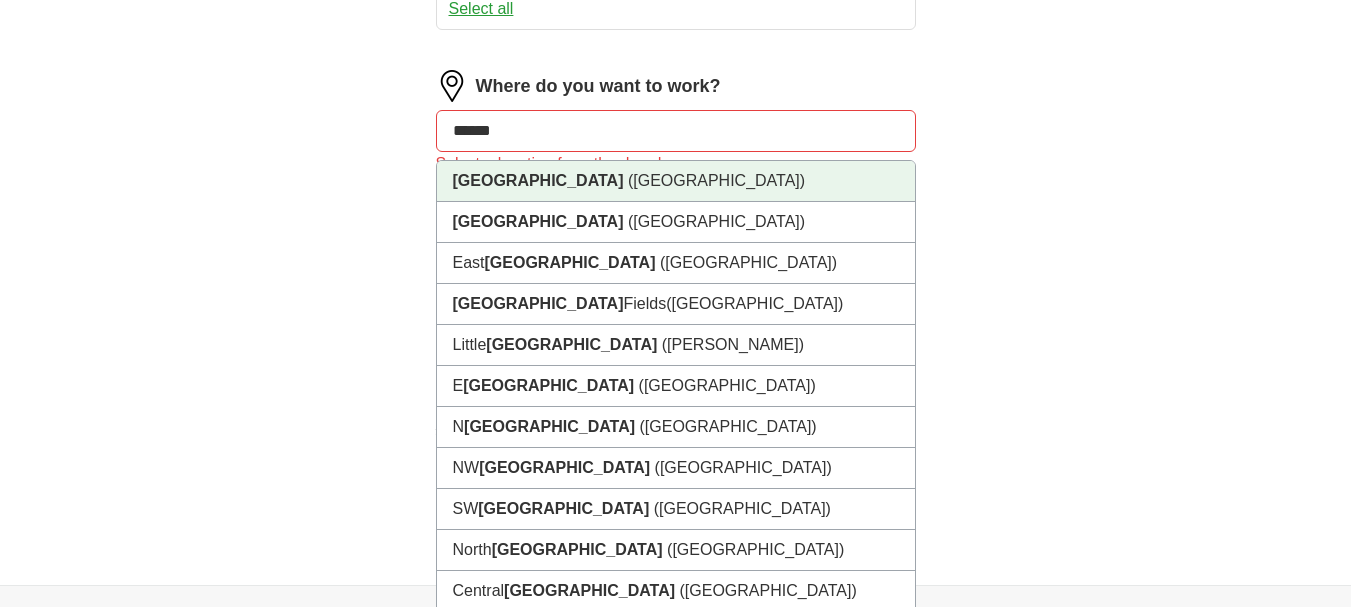click on "London" at bounding box center [538, 180] 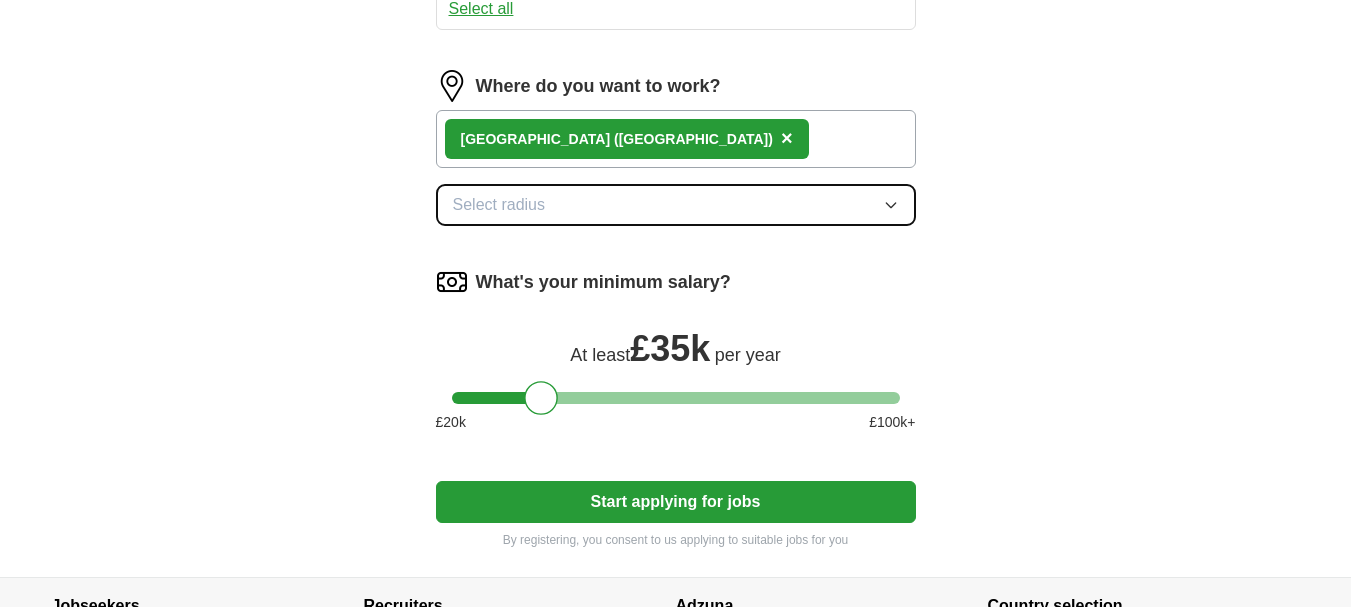 click on "Select radius" at bounding box center (676, 205) 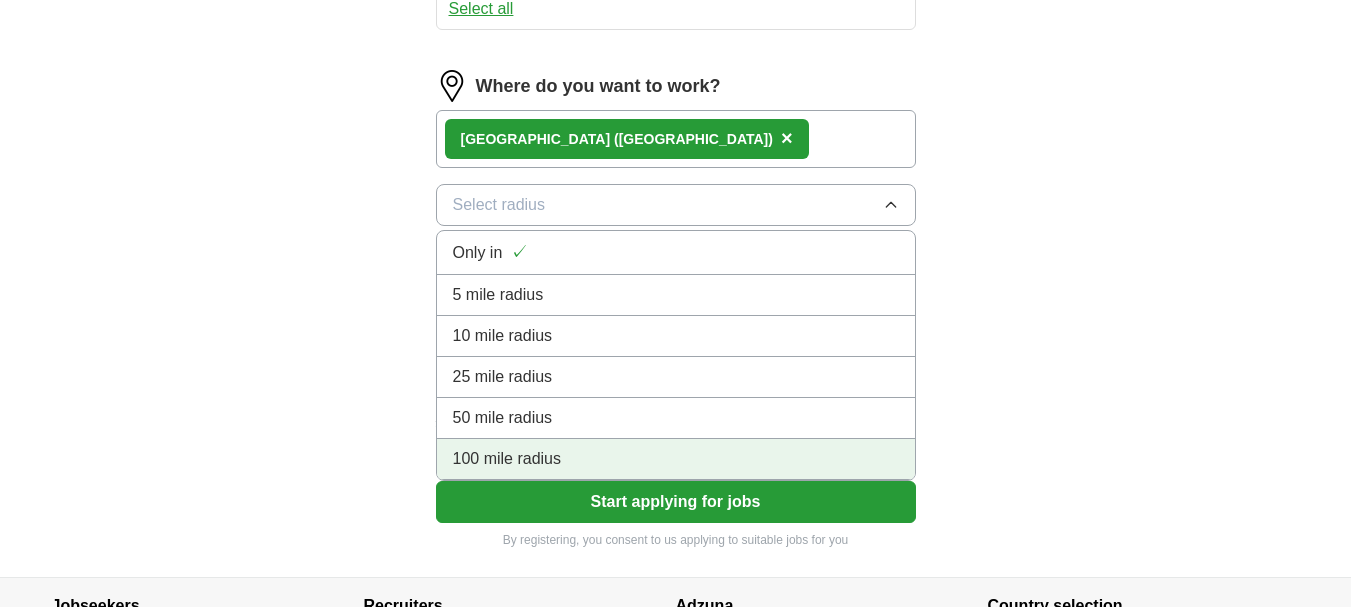 click on "100 mile radius" at bounding box center (507, 459) 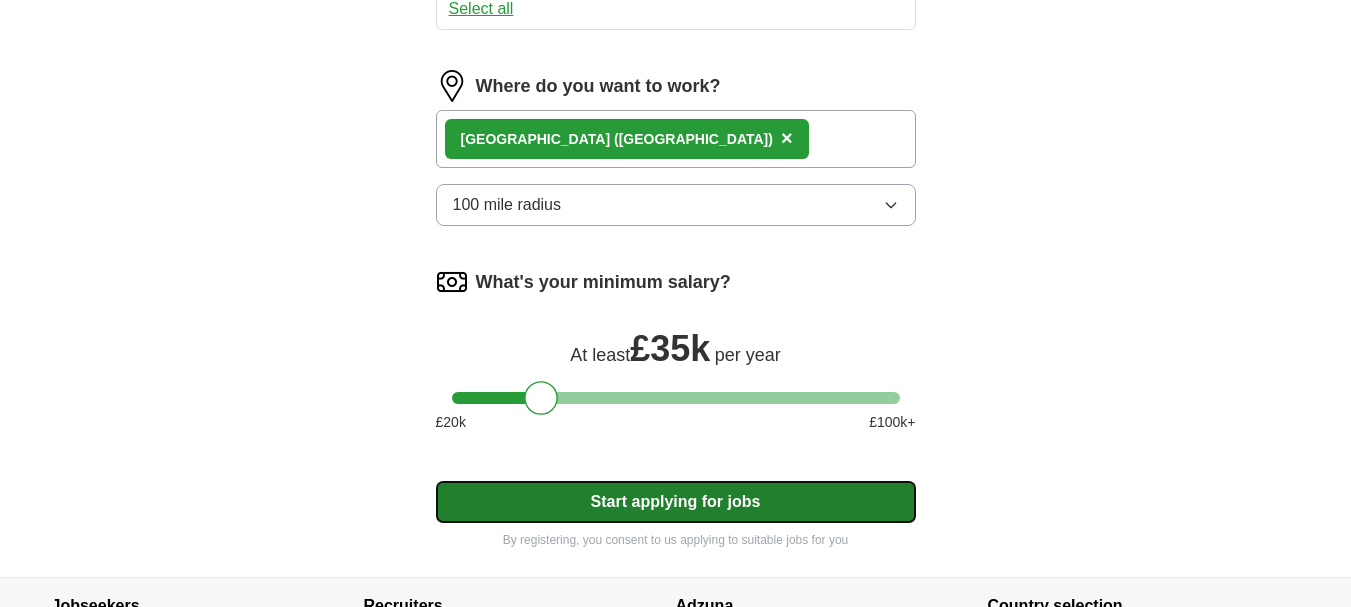 click on "Start applying for jobs" at bounding box center (676, 502) 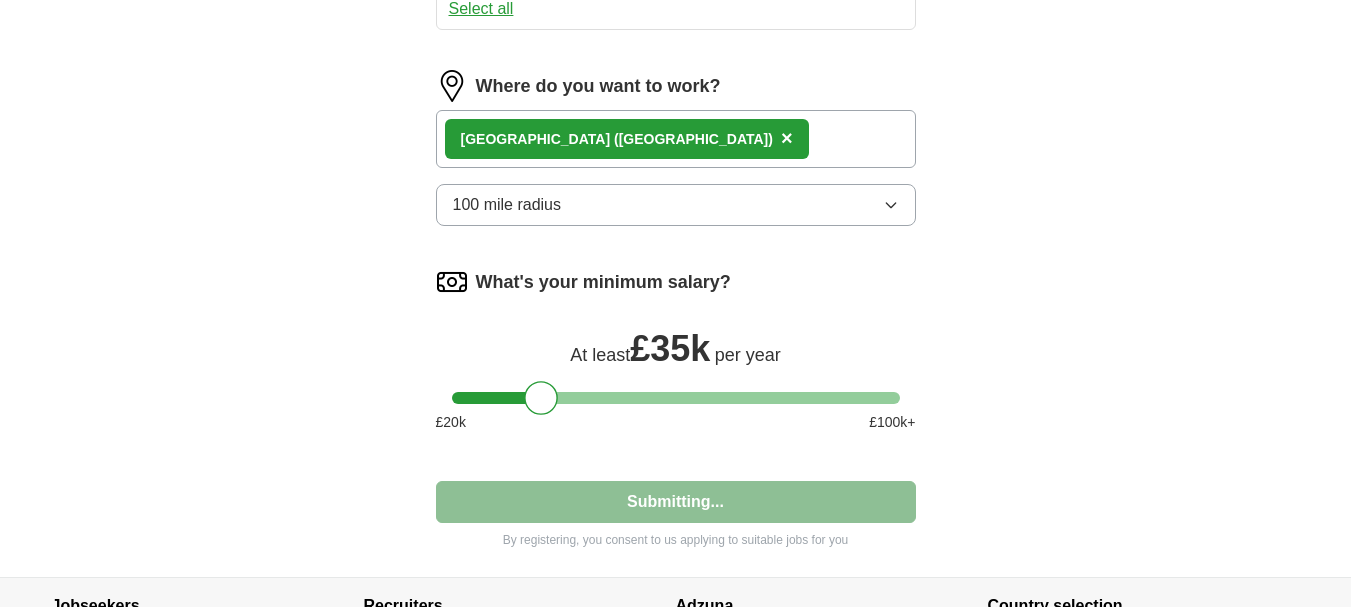 select on "**" 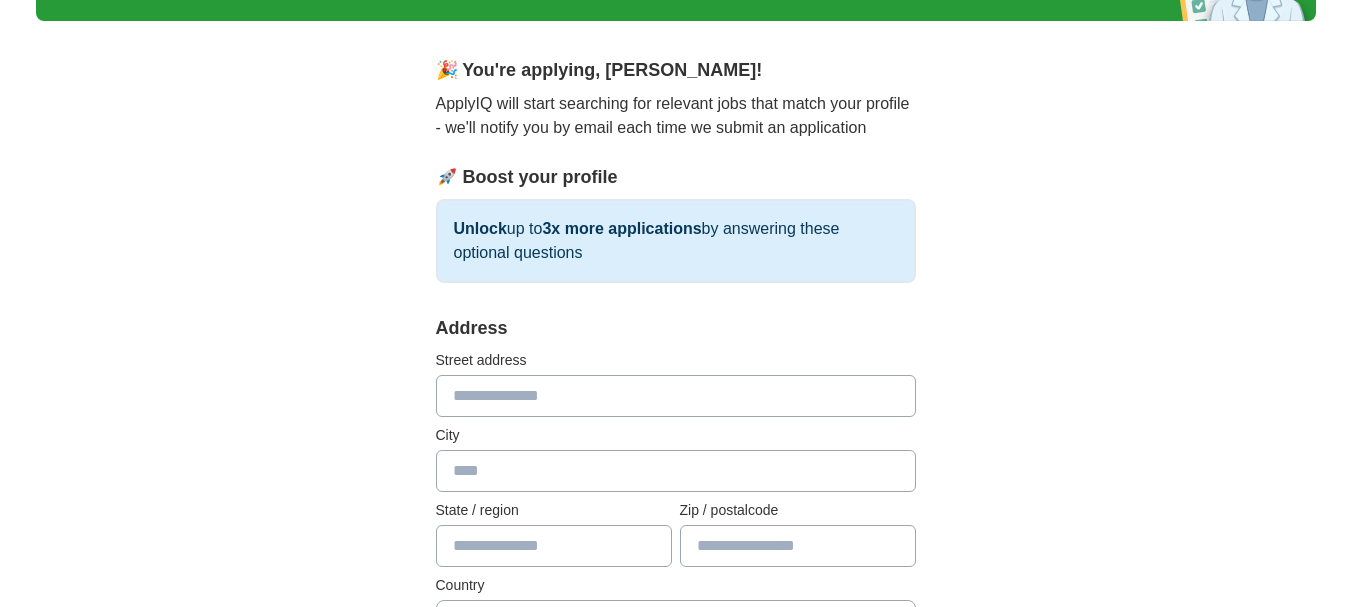 scroll, scrollTop: 150, scrollLeft: 0, axis: vertical 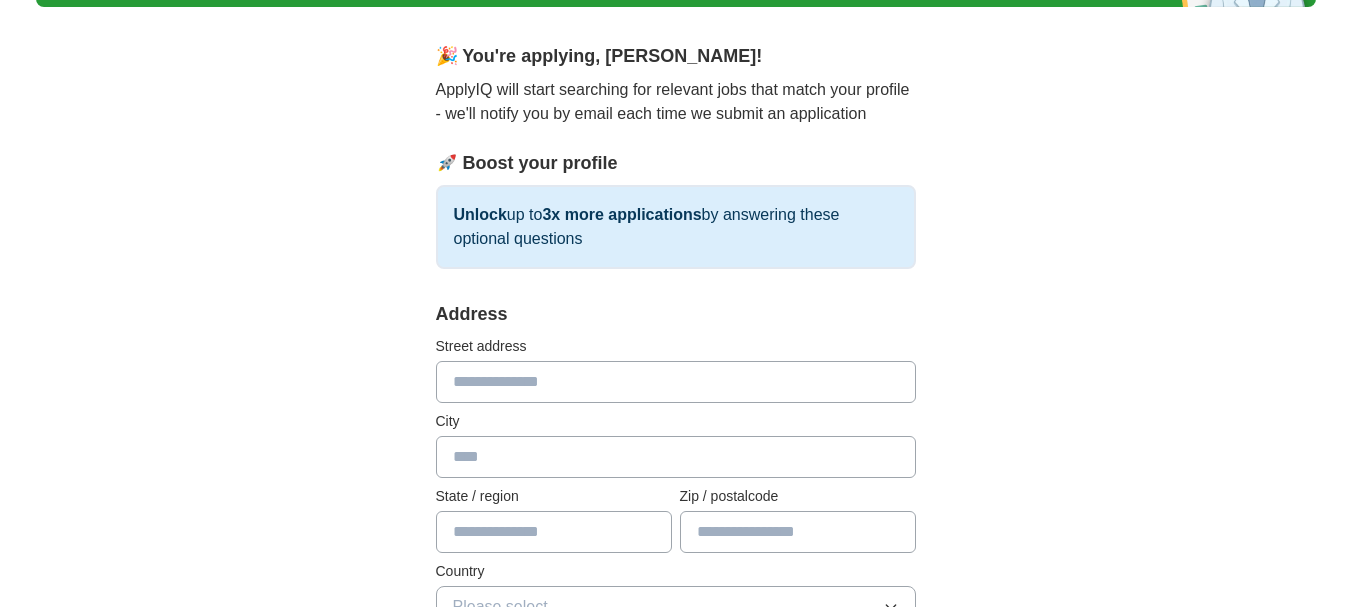 click at bounding box center (676, 382) 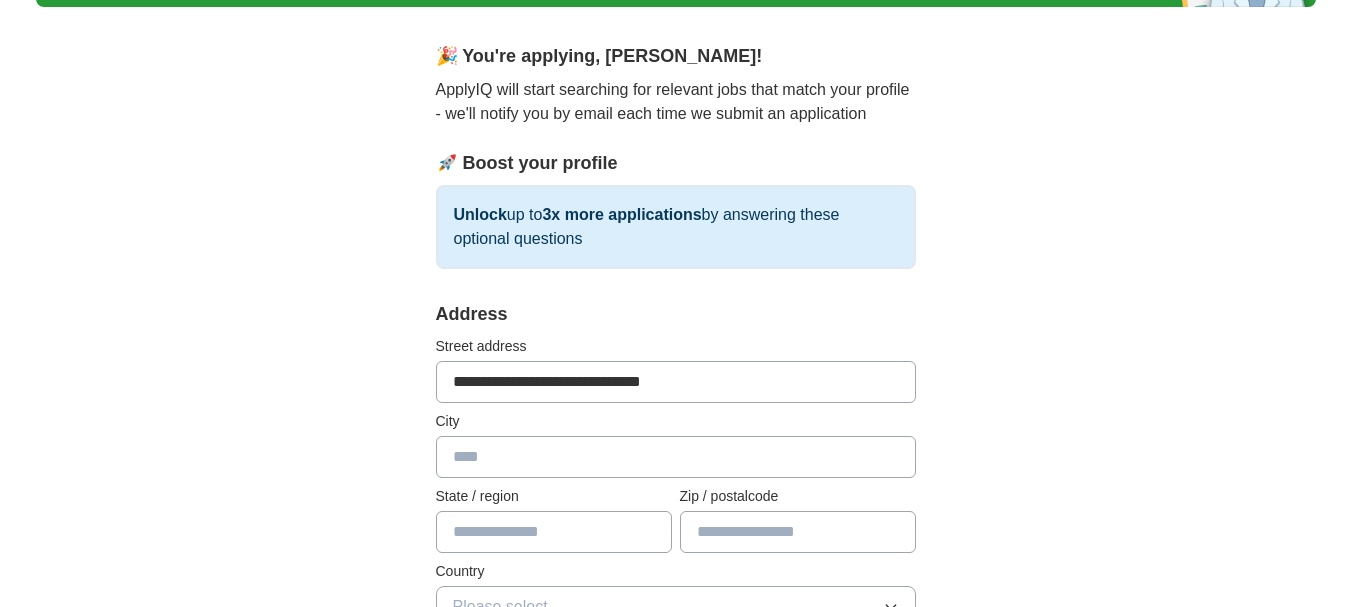 type on "**********" 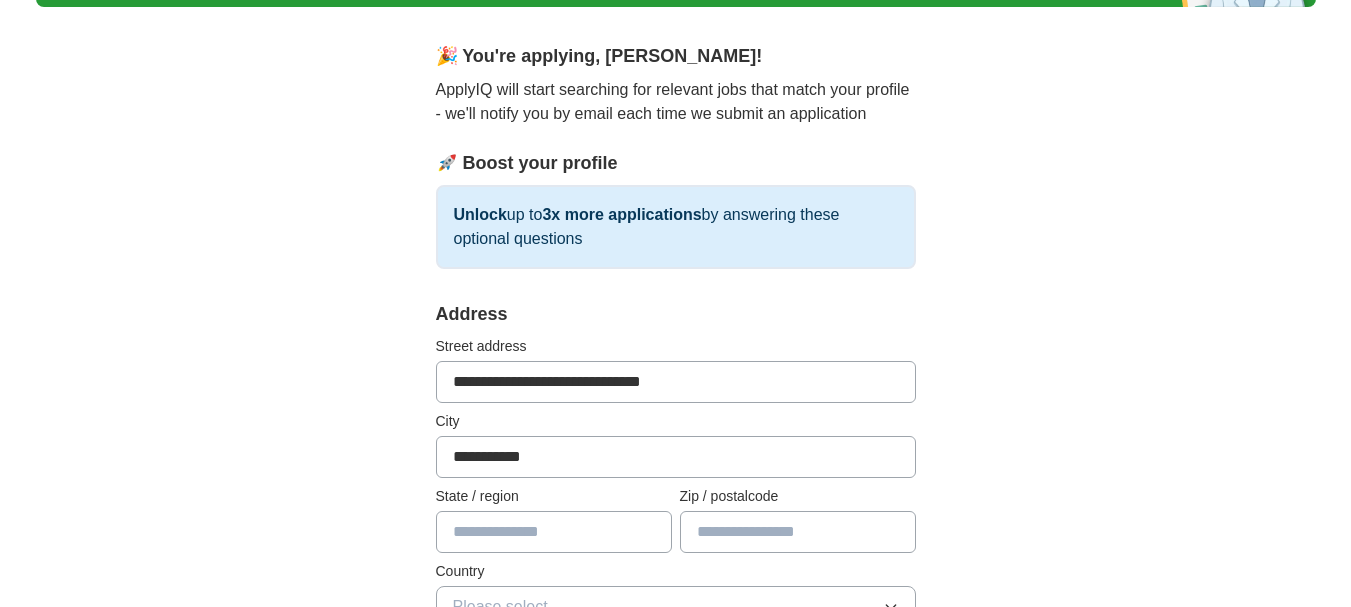 type on "*********" 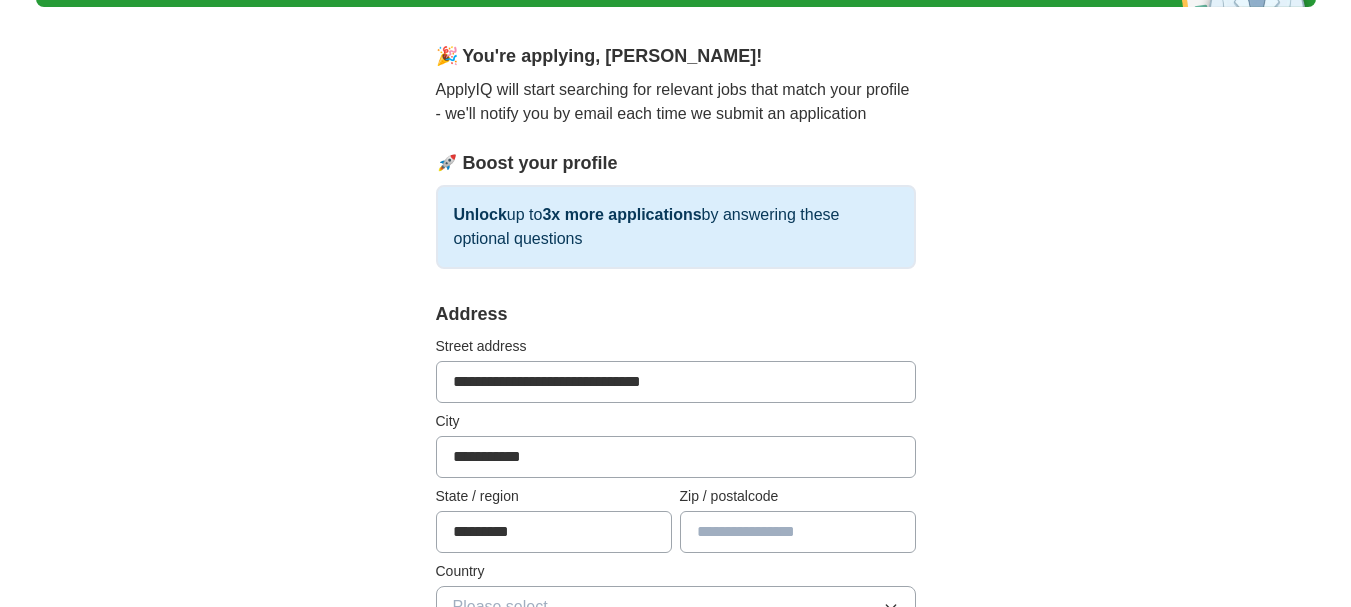 type on "*******" 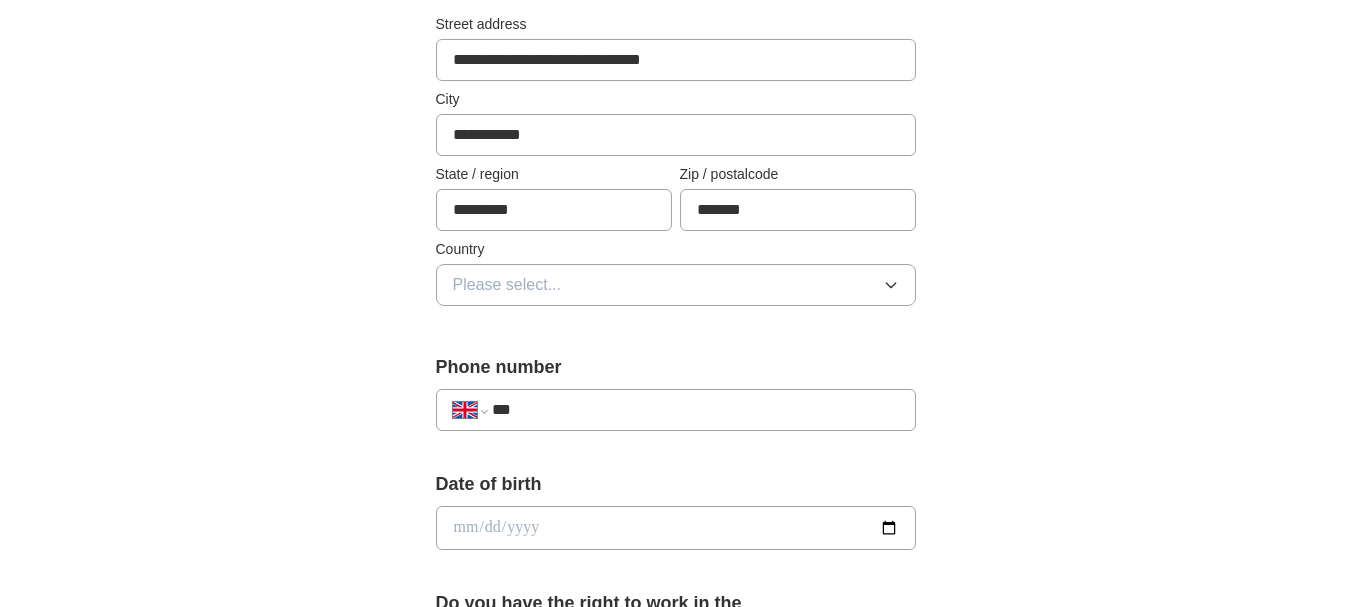scroll, scrollTop: 480, scrollLeft: 0, axis: vertical 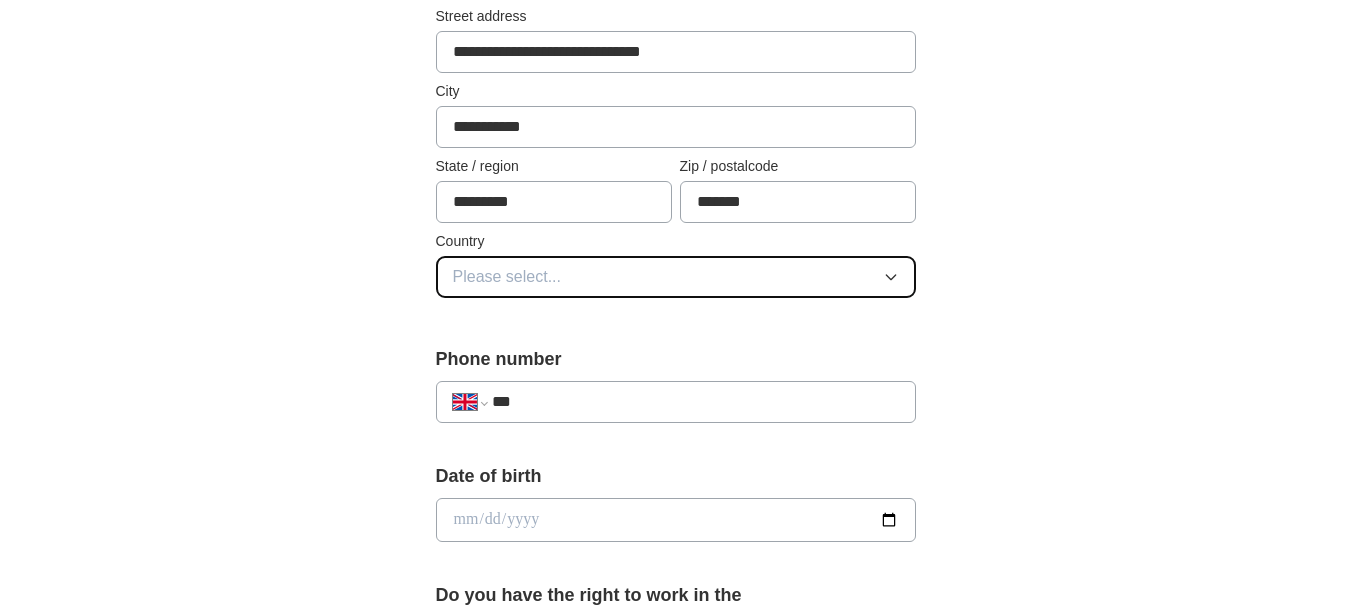 click on "Please select..." at bounding box center (676, 277) 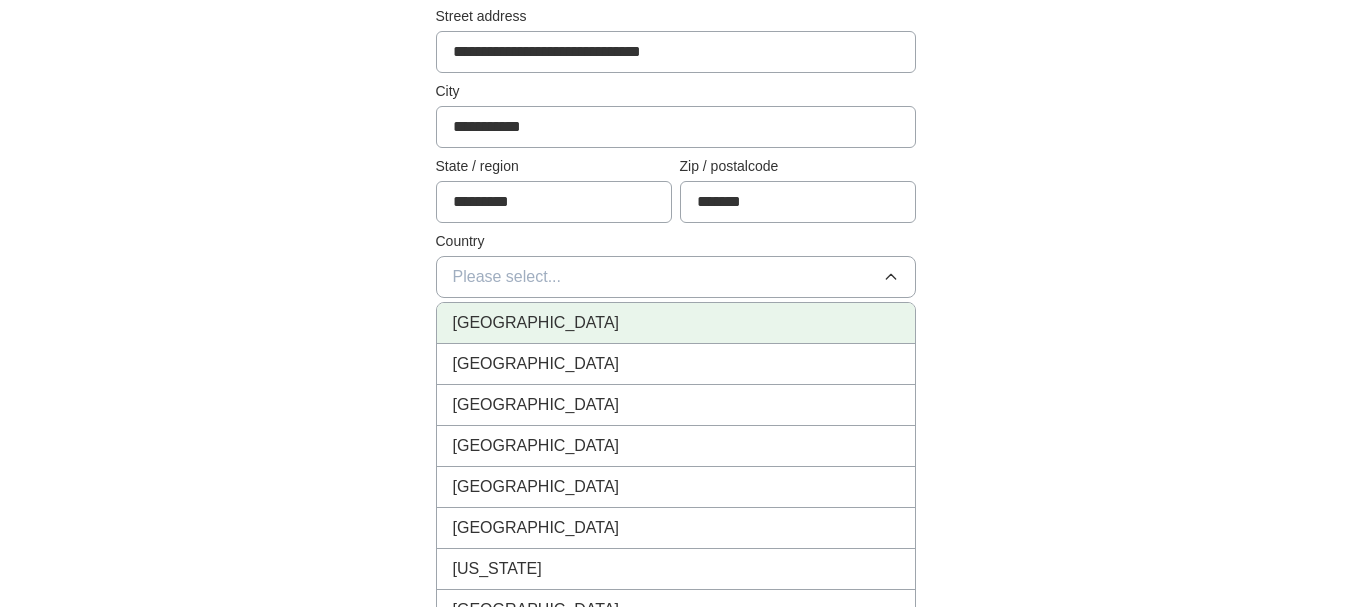 click on "[GEOGRAPHIC_DATA]" at bounding box center (676, 323) 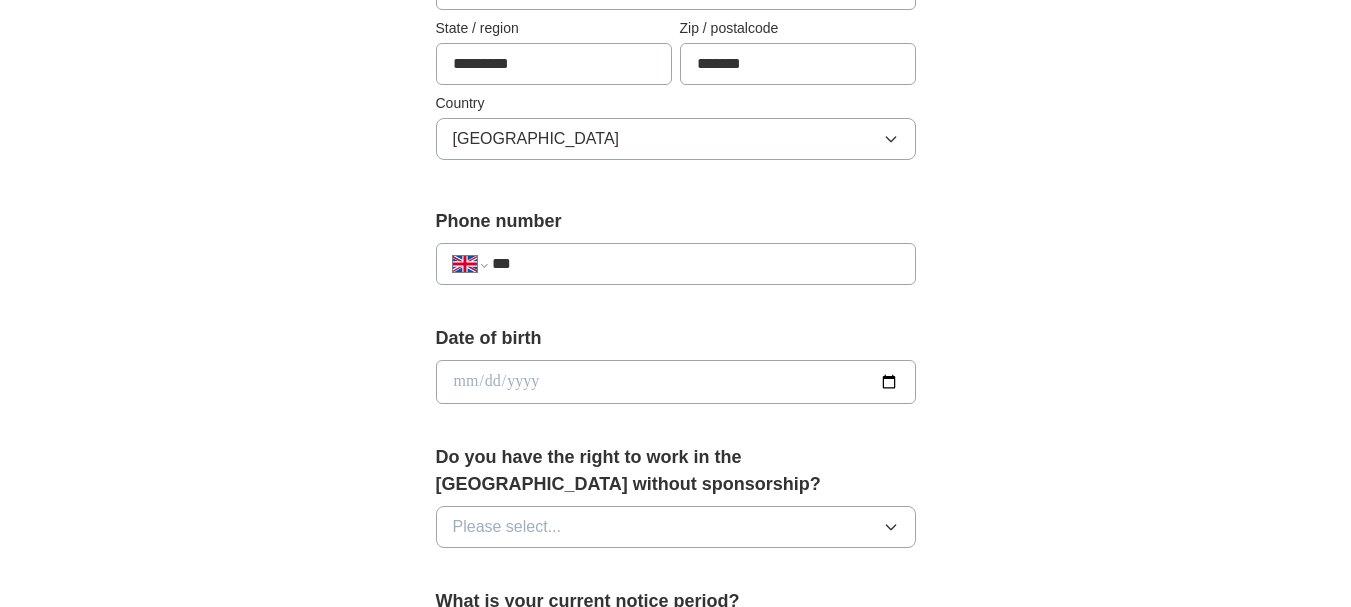scroll, scrollTop: 637, scrollLeft: 0, axis: vertical 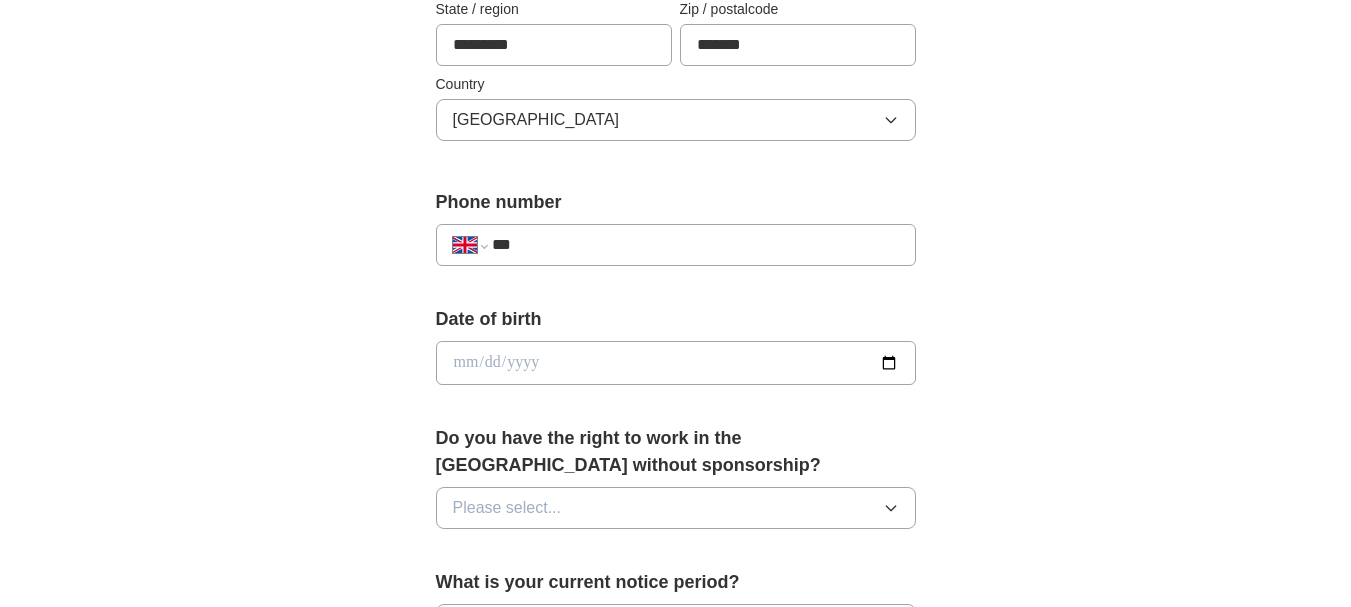 click on "***" at bounding box center (695, 245) 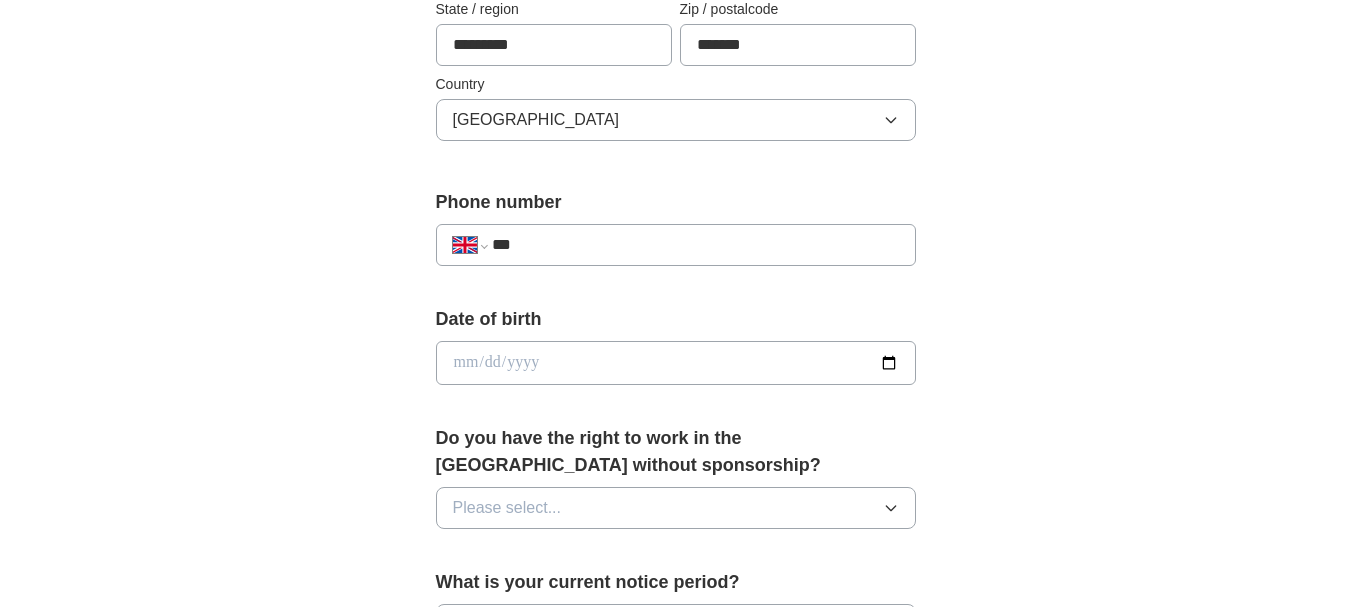 select on "**" 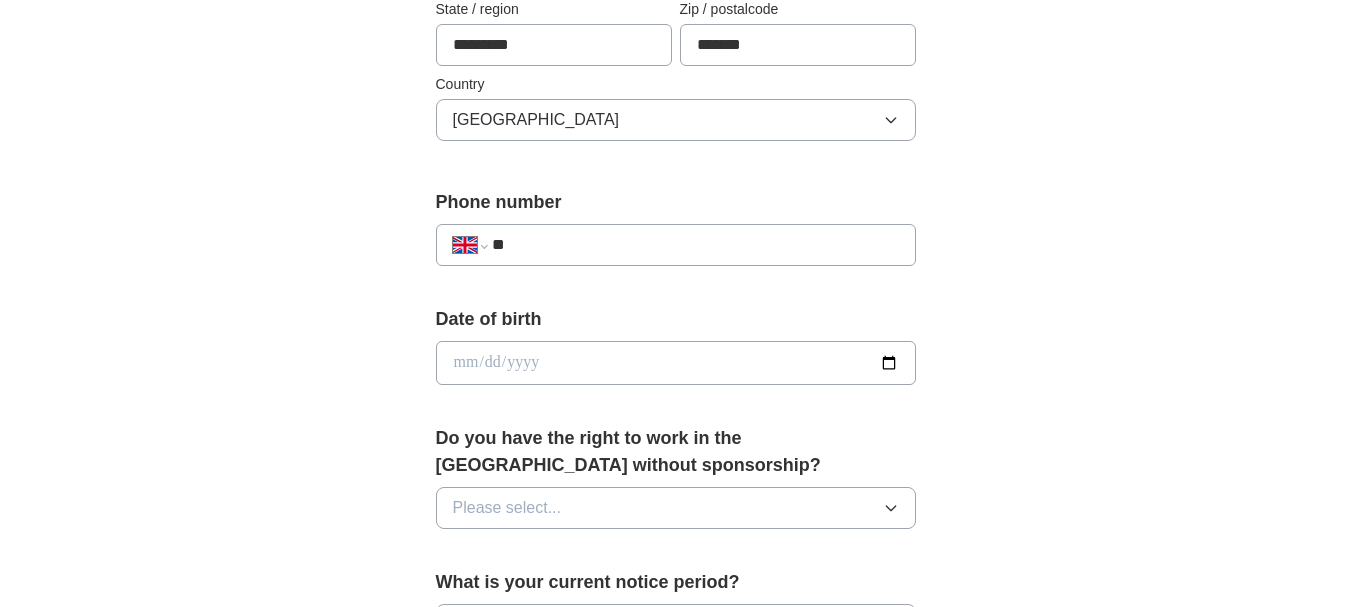 select on "**" 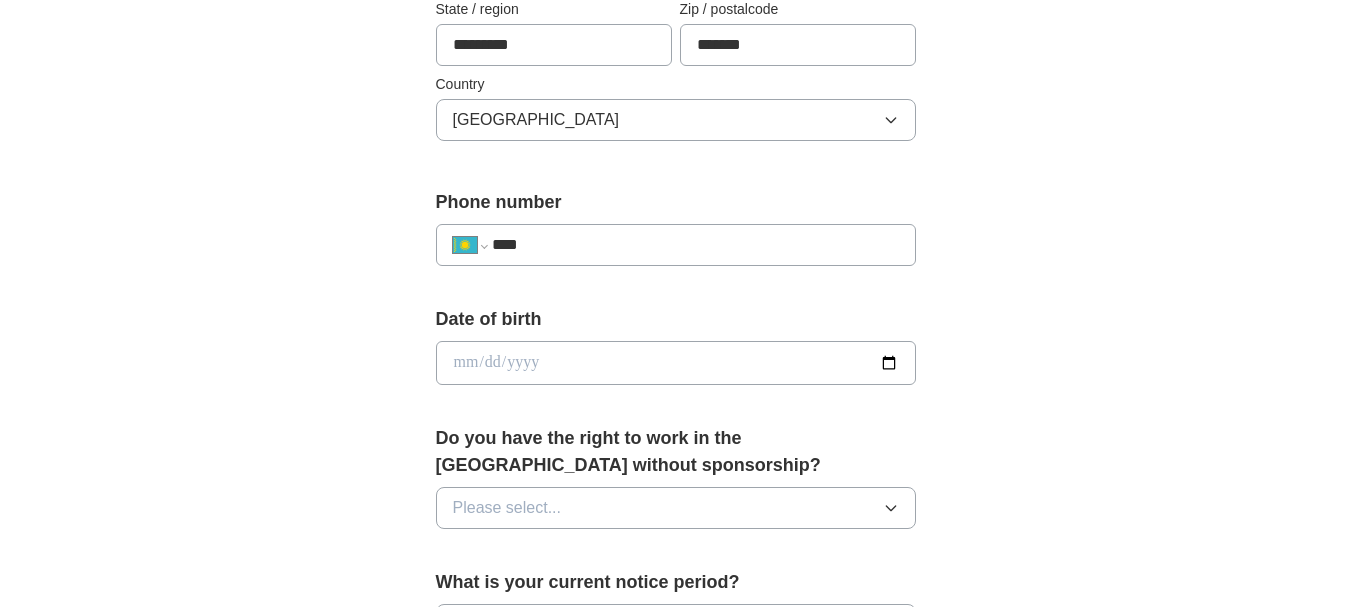type on "**" 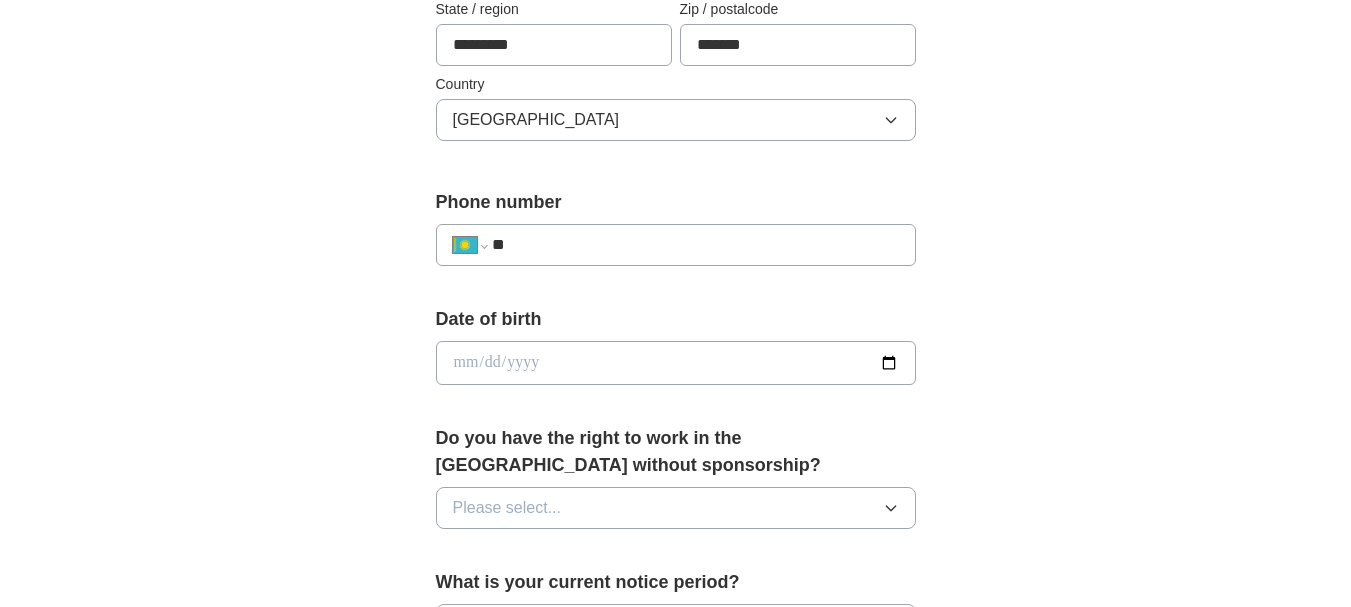 select on "**" 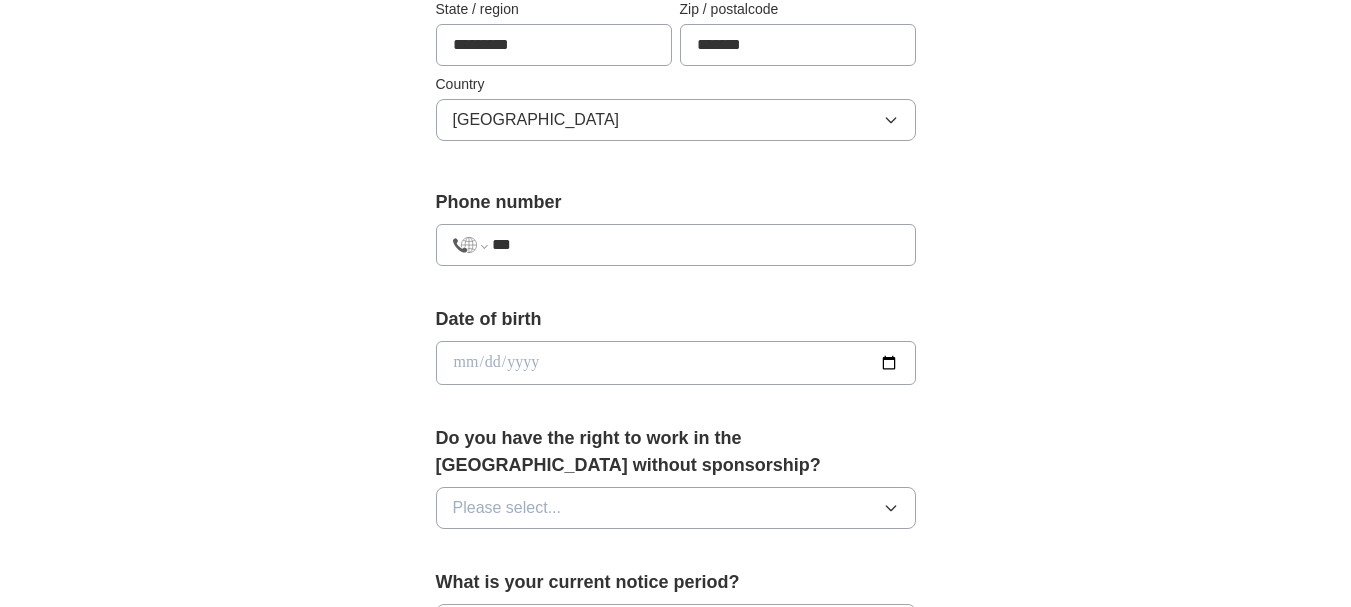 type on "**********" 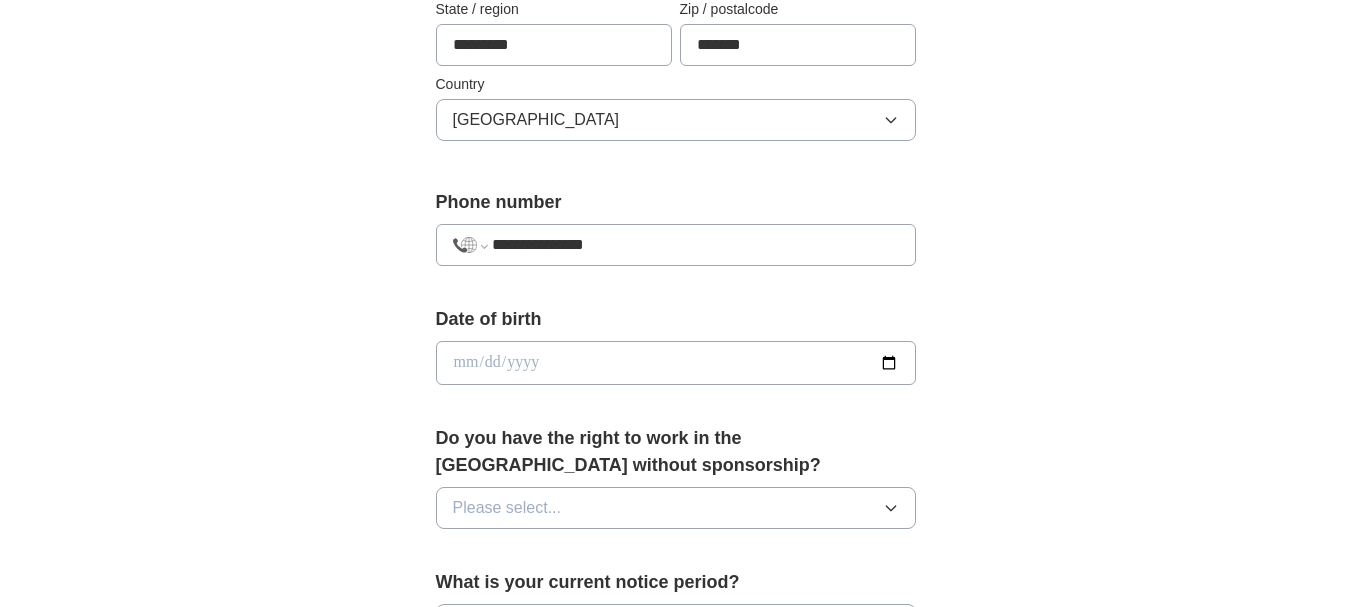 select on "**" 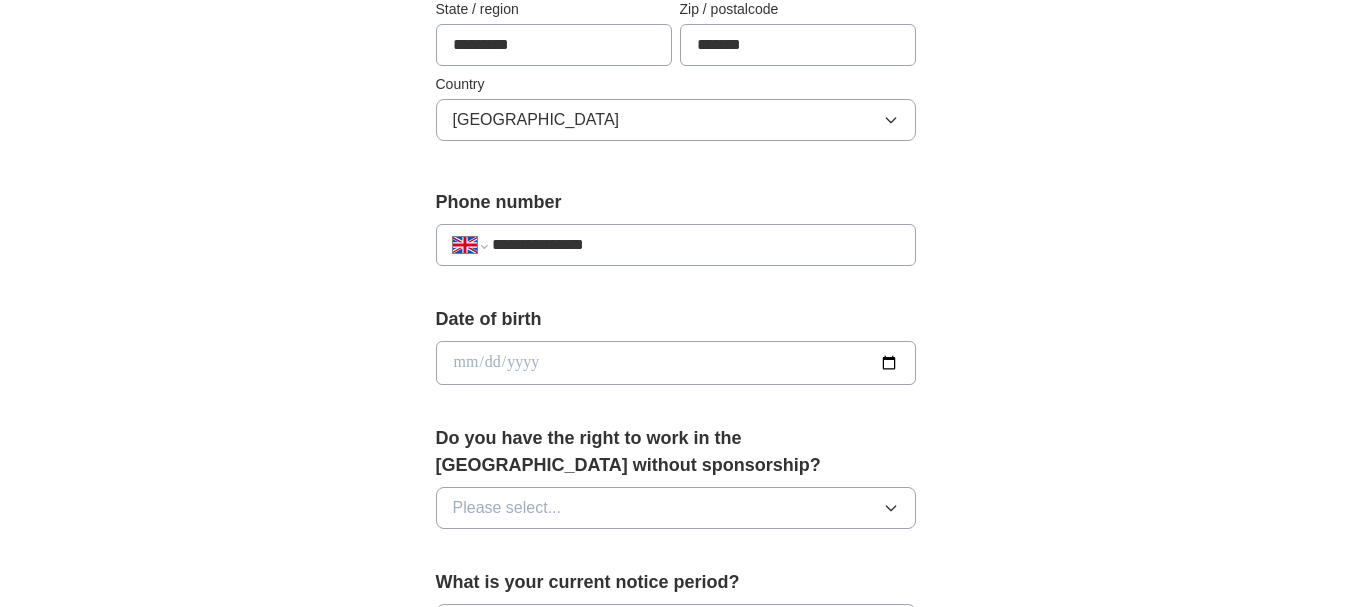type on "**********" 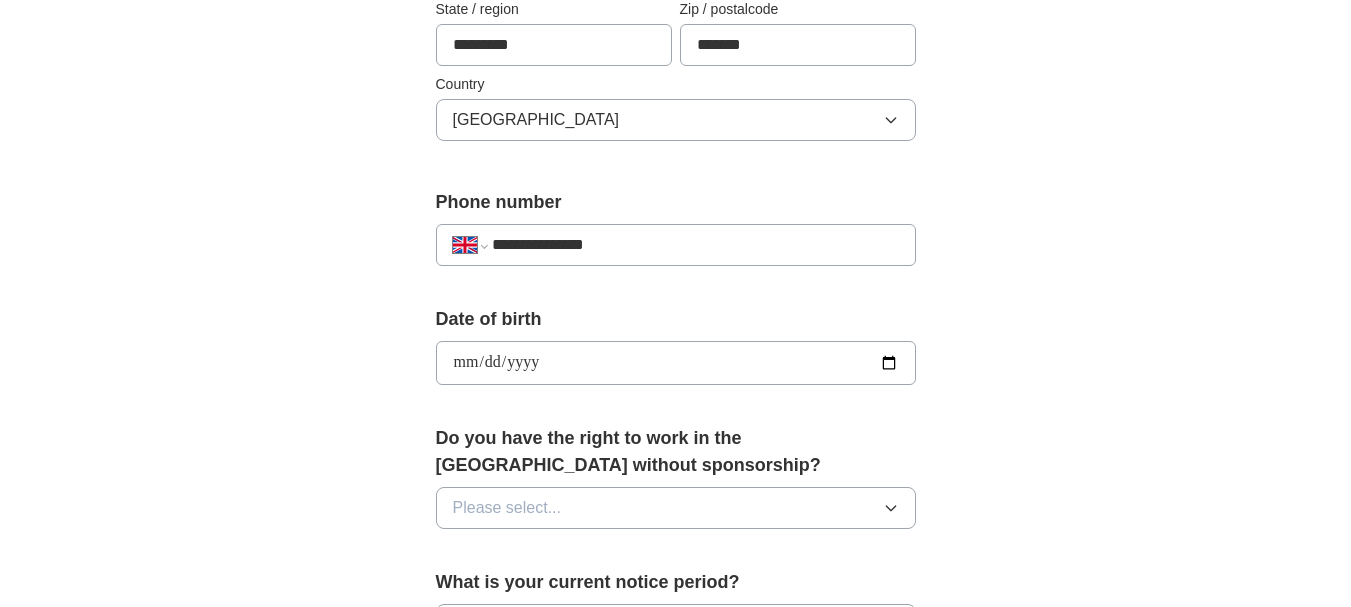 type on "**********" 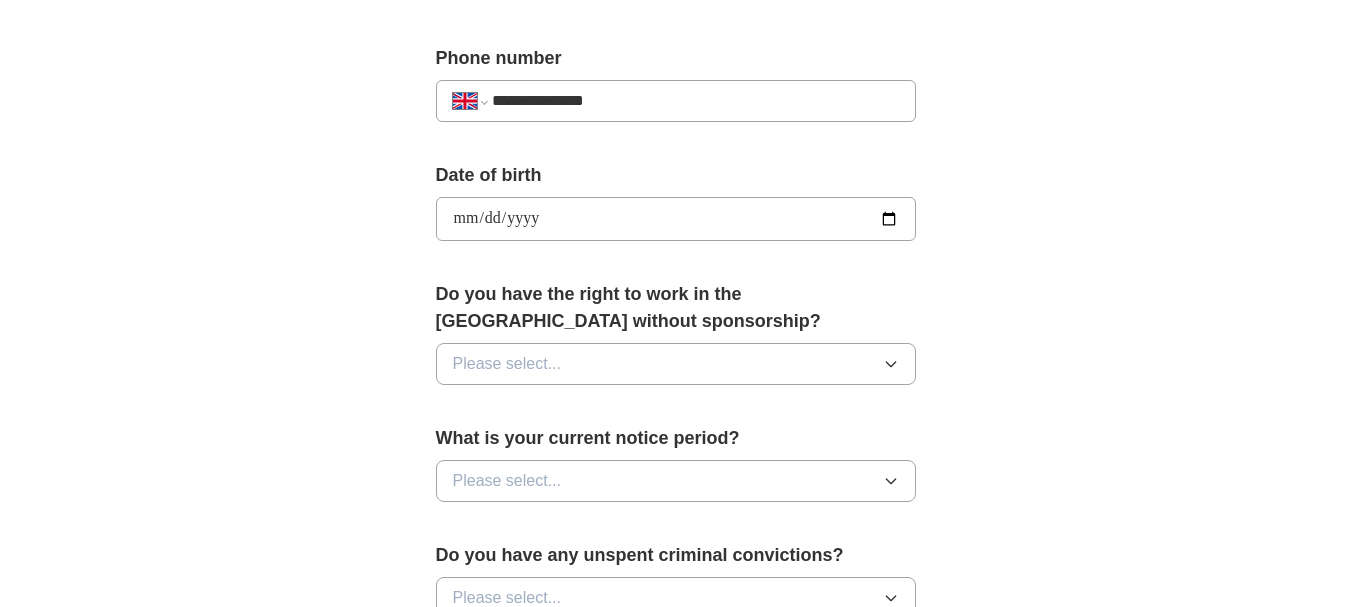 scroll, scrollTop: 943, scrollLeft: 0, axis: vertical 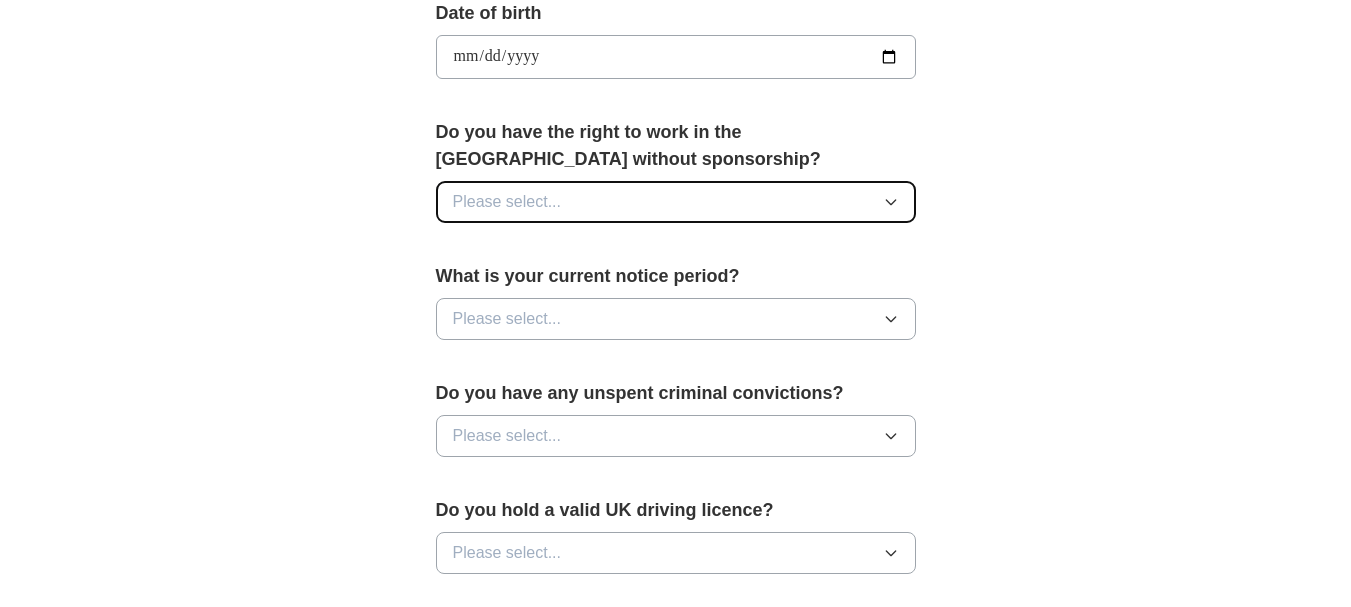 click on "Please select..." at bounding box center [676, 202] 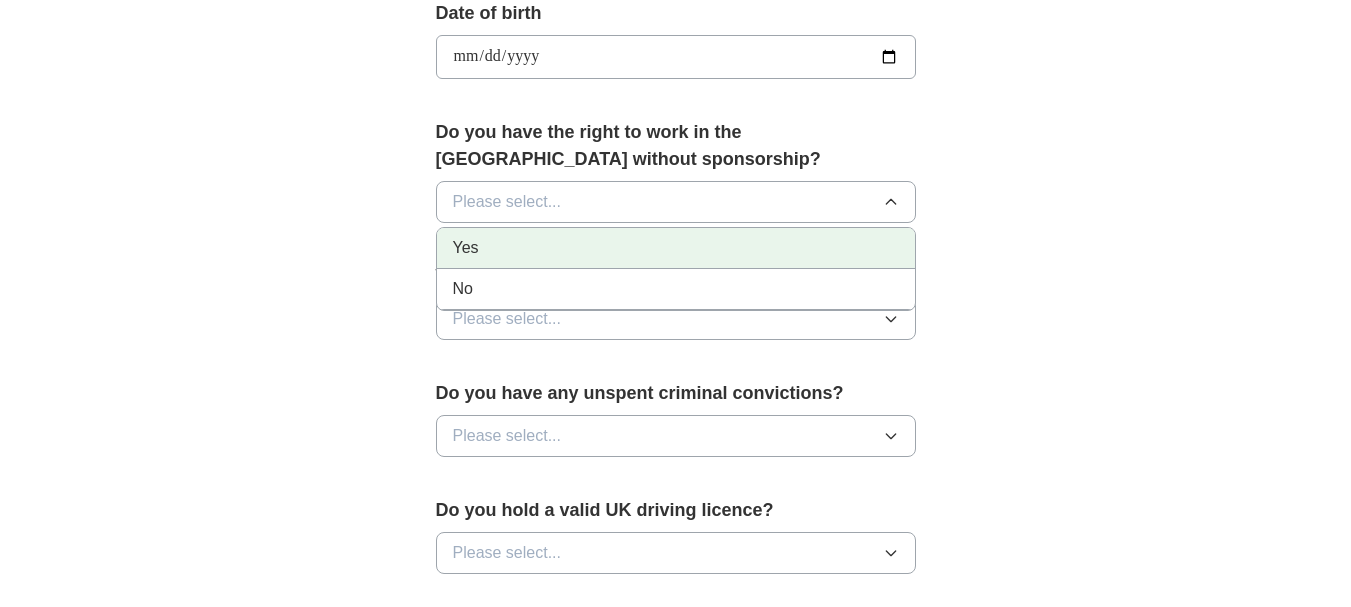 click on "Yes" at bounding box center [676, 248] 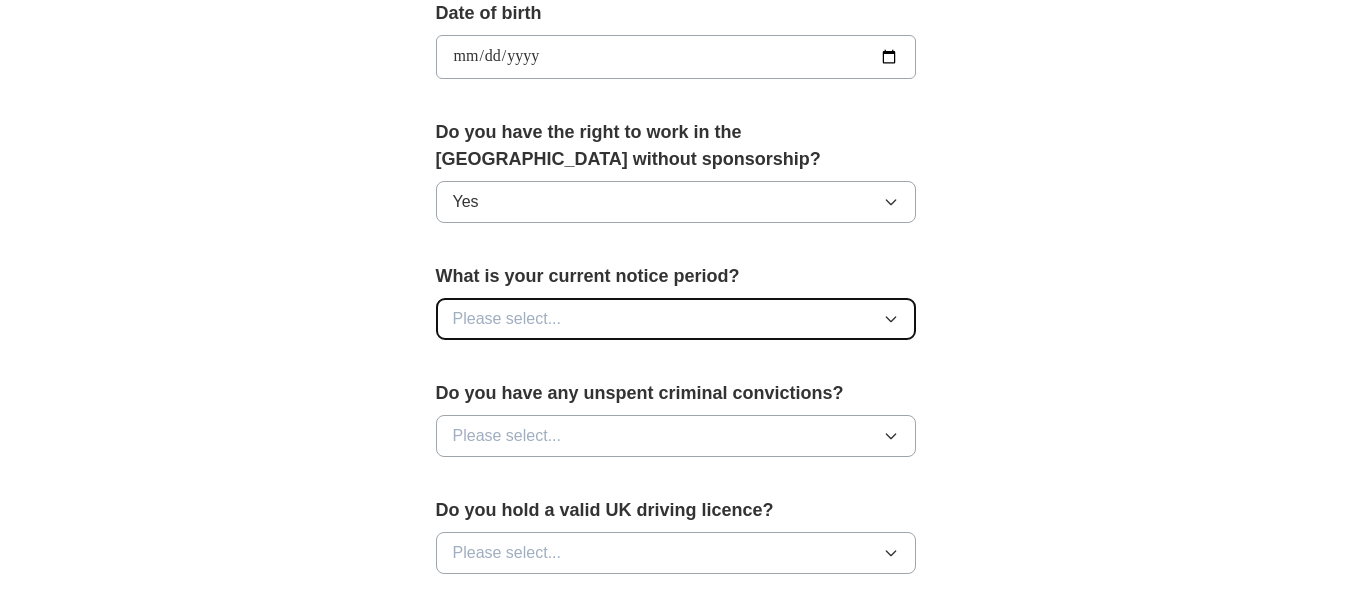 click on "Please select..." at bounding box center (507, 319) 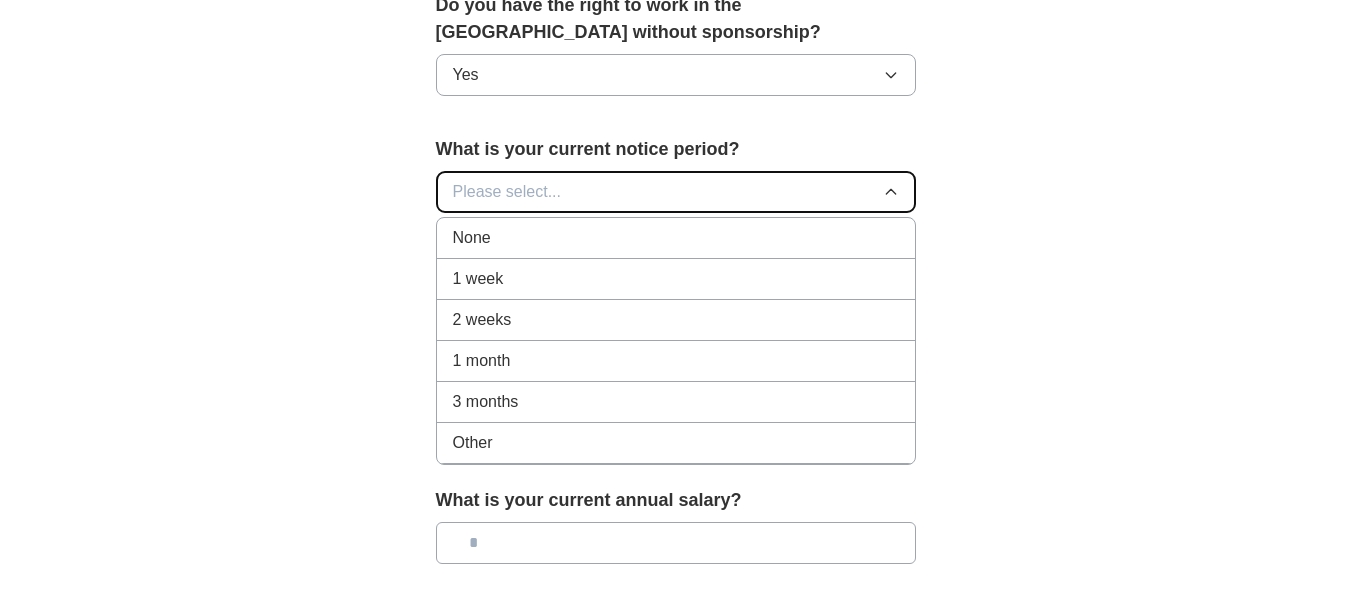 scroll, scrollTop: 1073, scrollLeft: 0, axis: vertical 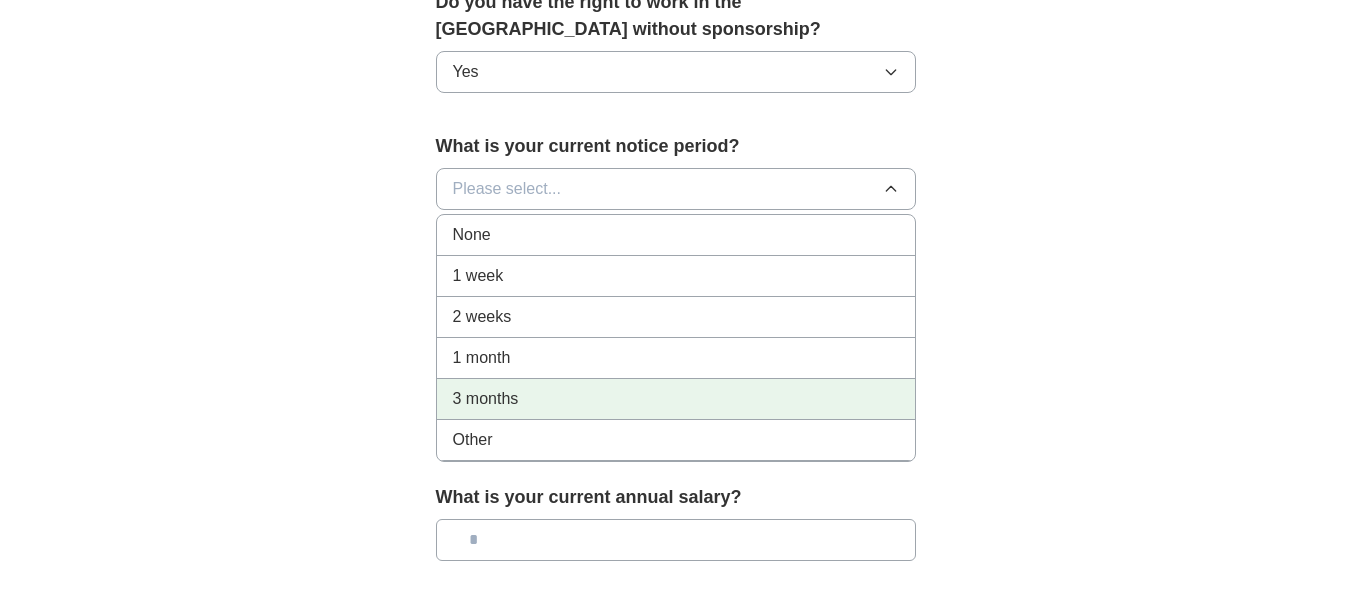 click on "3 months" at bounding box center (676, 399) 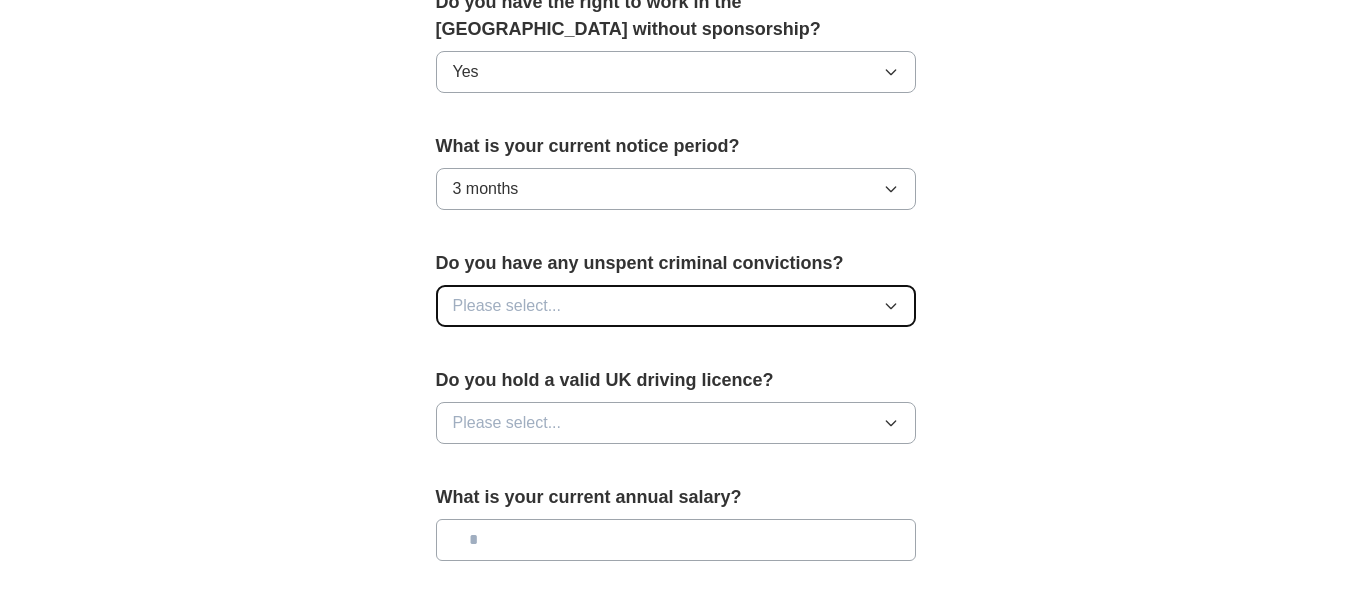 click on "Please select..." at bounding box center [507, 306] 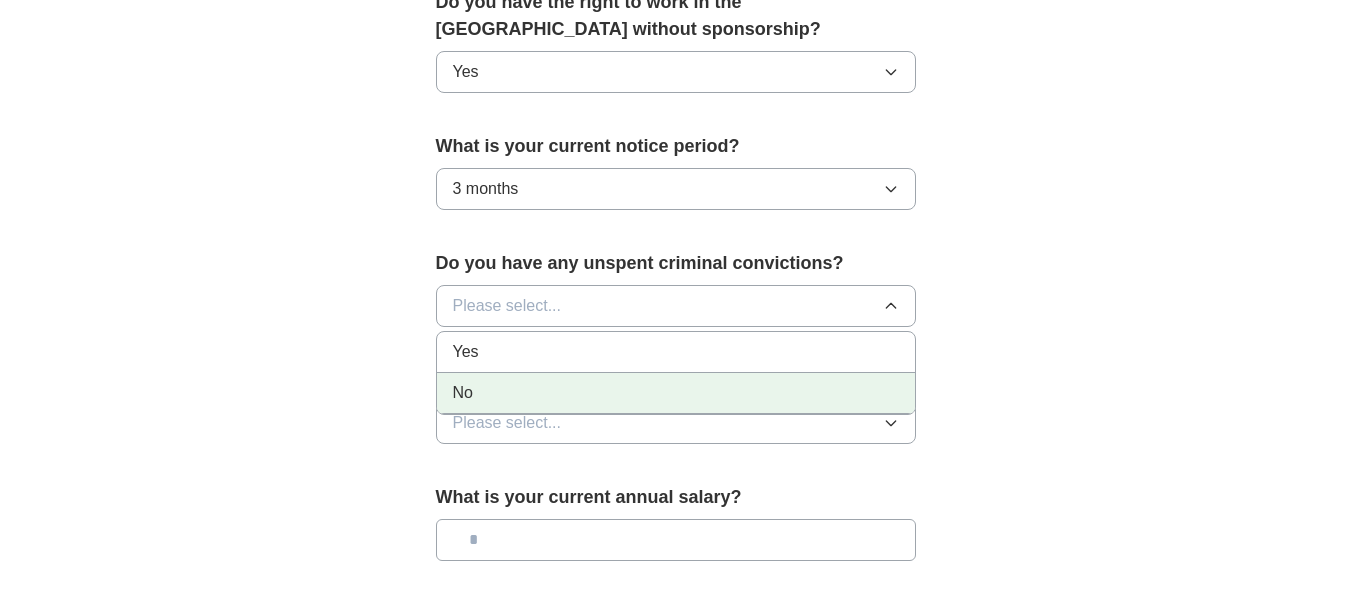 click on "No" at bounding box center (676, 393) 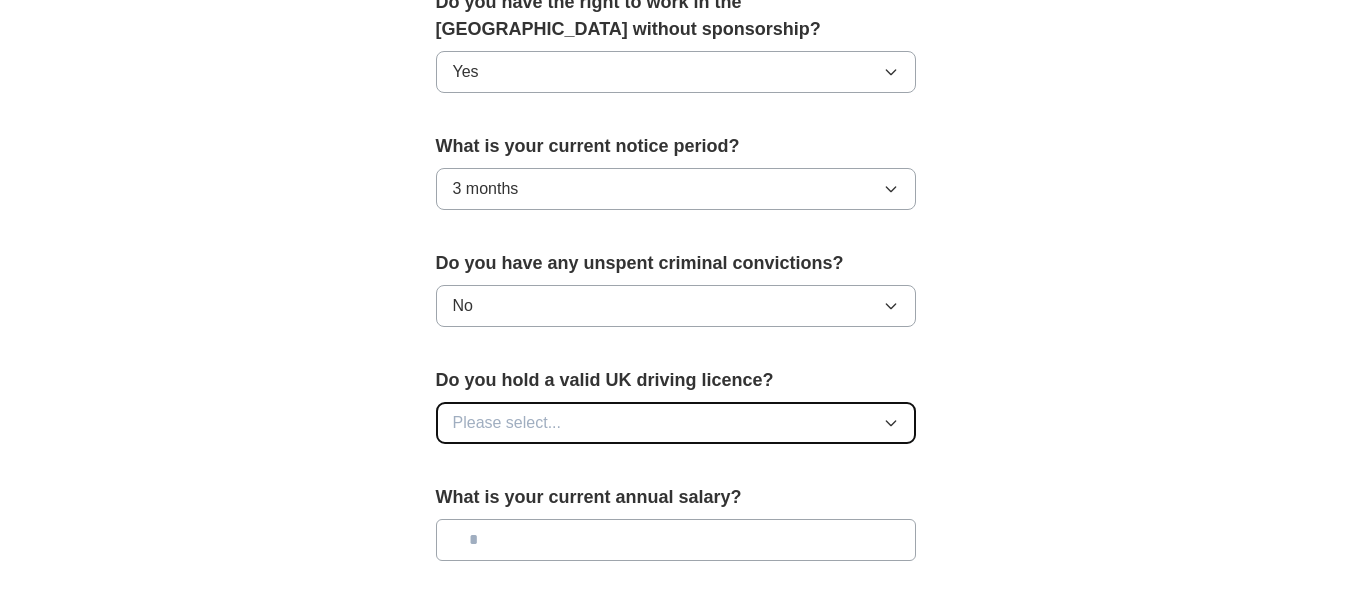 click on "Please select..." at bounding box center [507, 423] 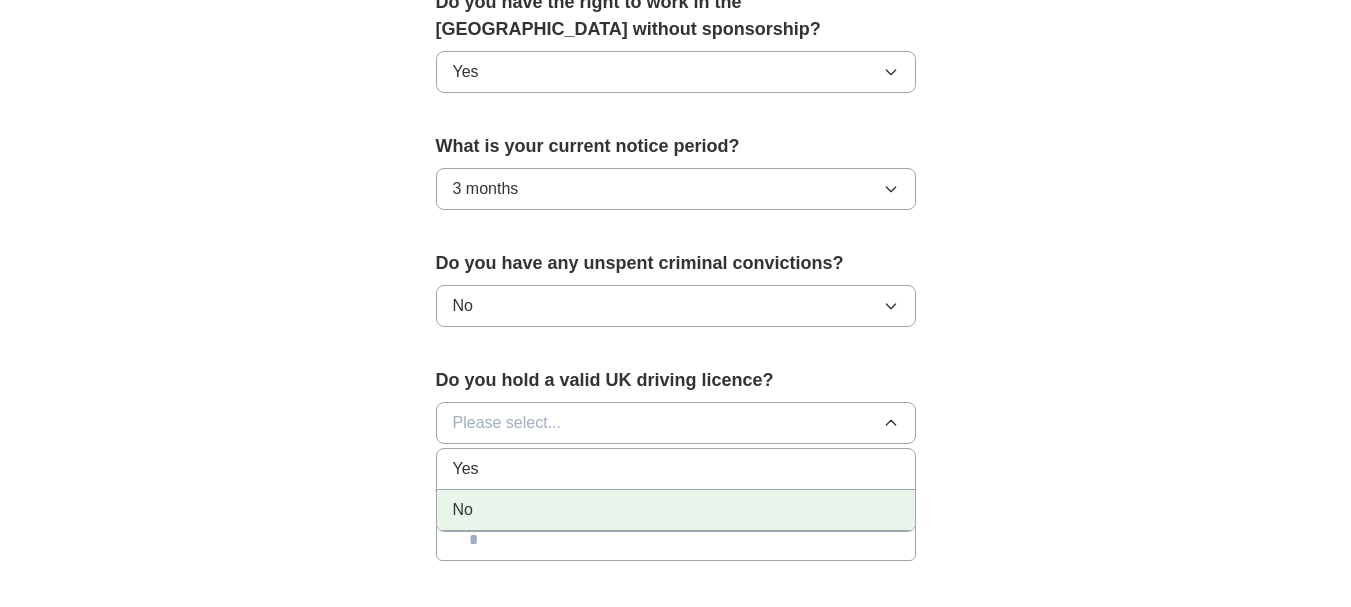 click on "No" at bounding box center (676, 510) 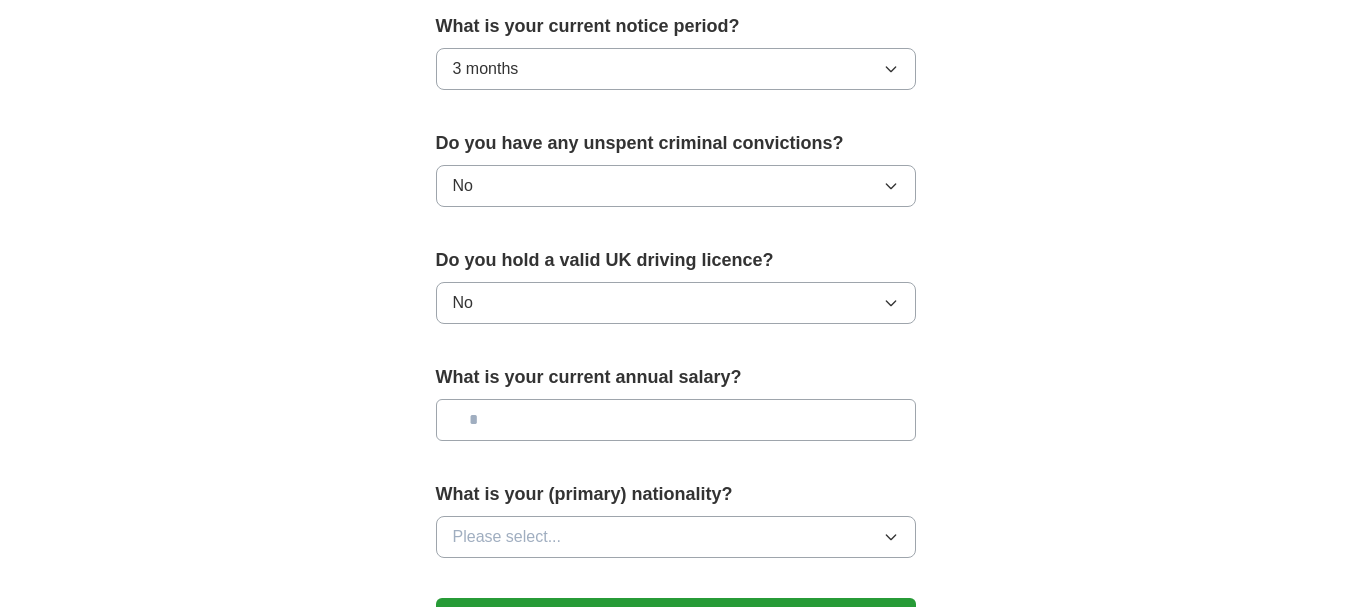 scroll, scrollTop: 1240, scrollLeft: 0, axis: vertical 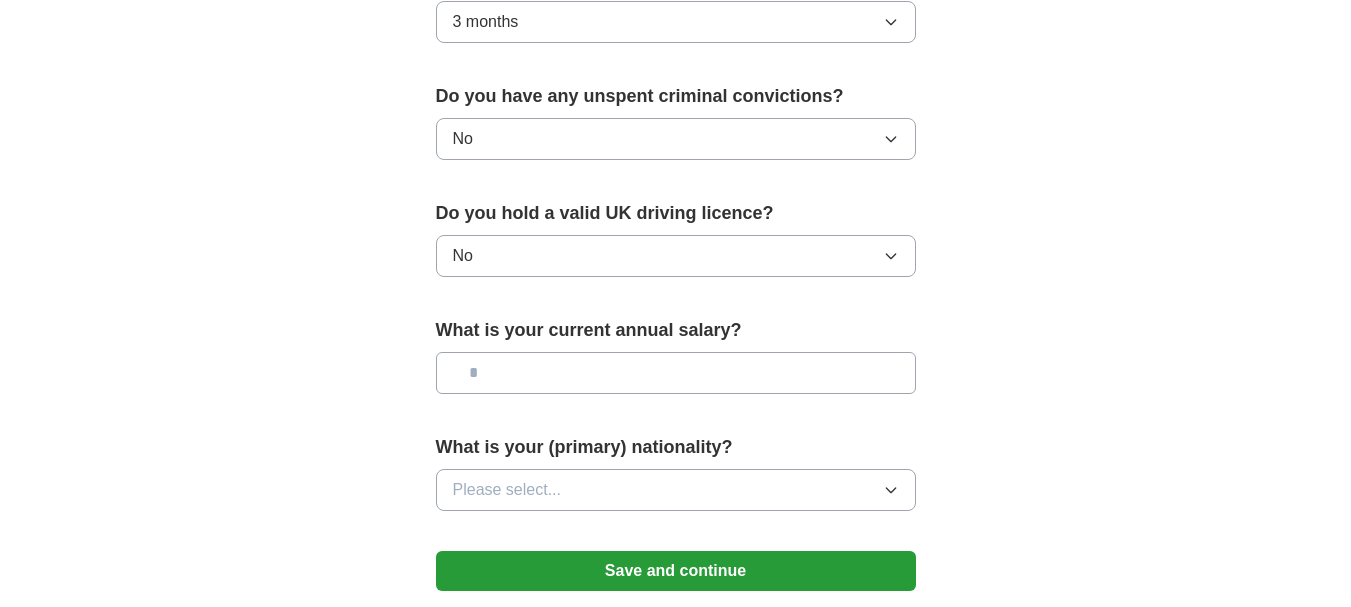 click at bounding box center [676, 373] 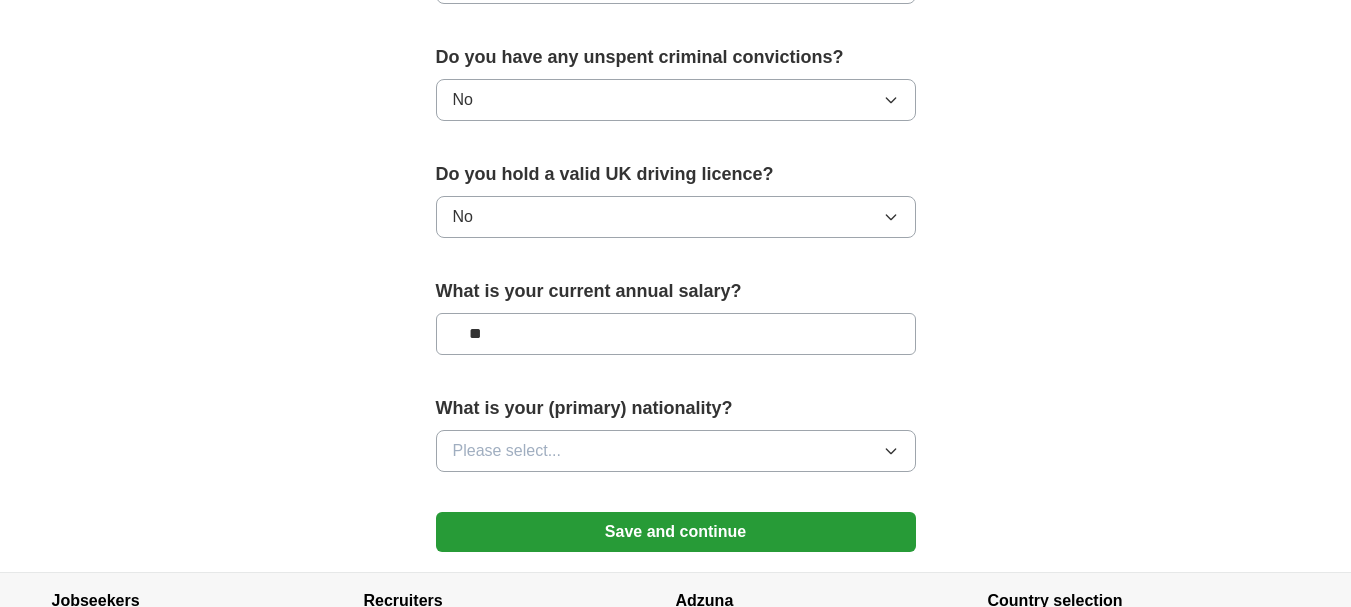 scroll, scrollTop: 1300, scrollLeft: 0, axis: vertical 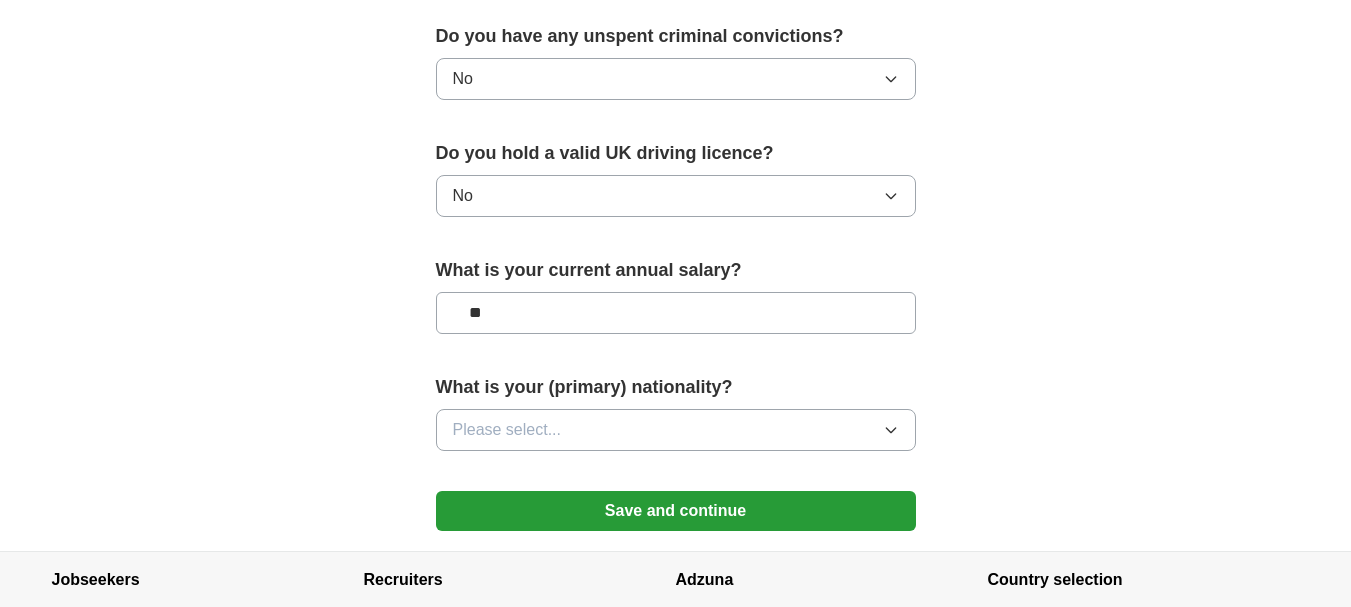 type on "**" 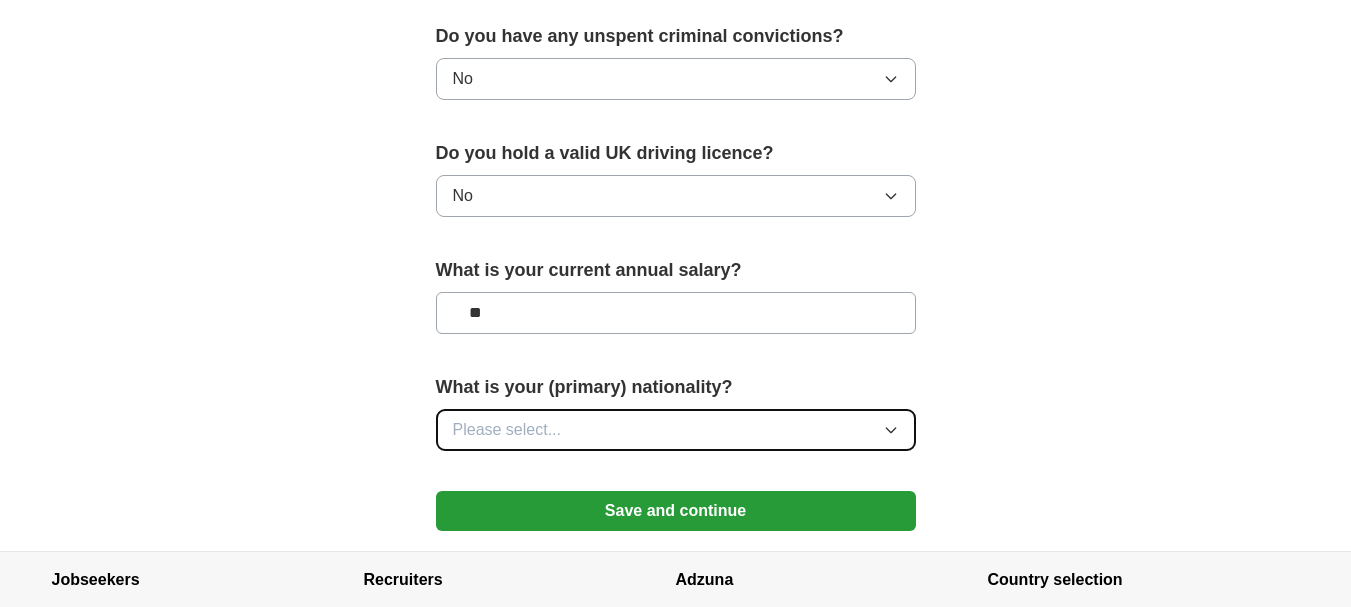 click on "Please select..." at bounding box center [507, 430] 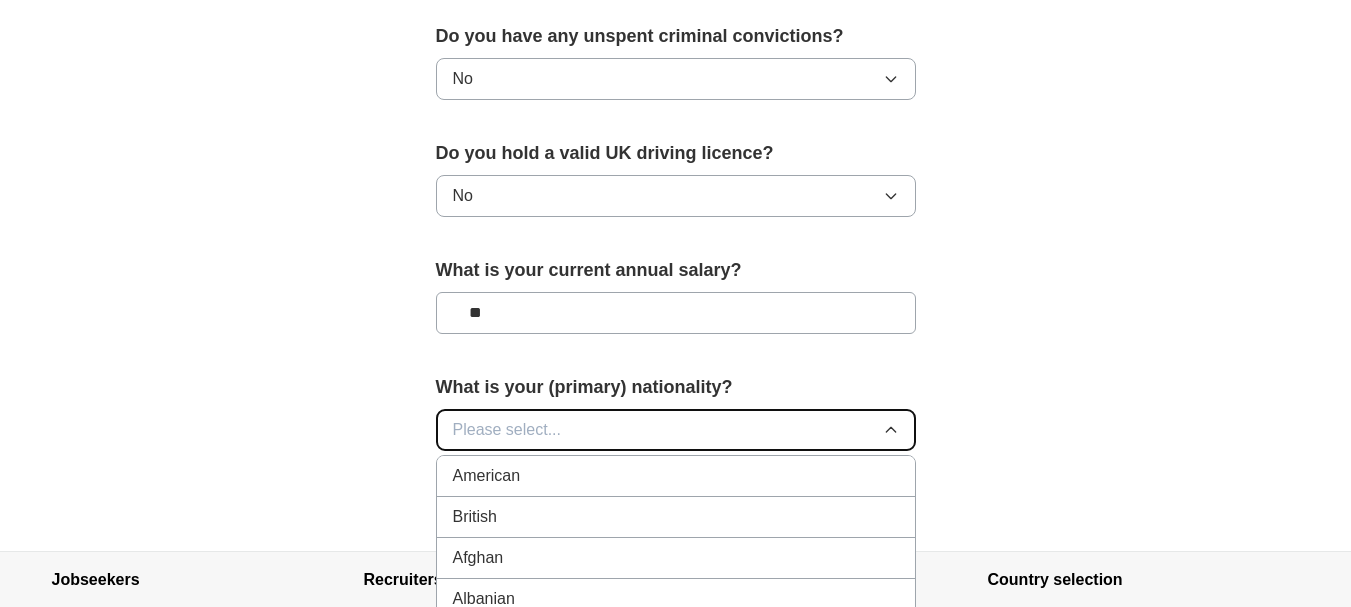 type 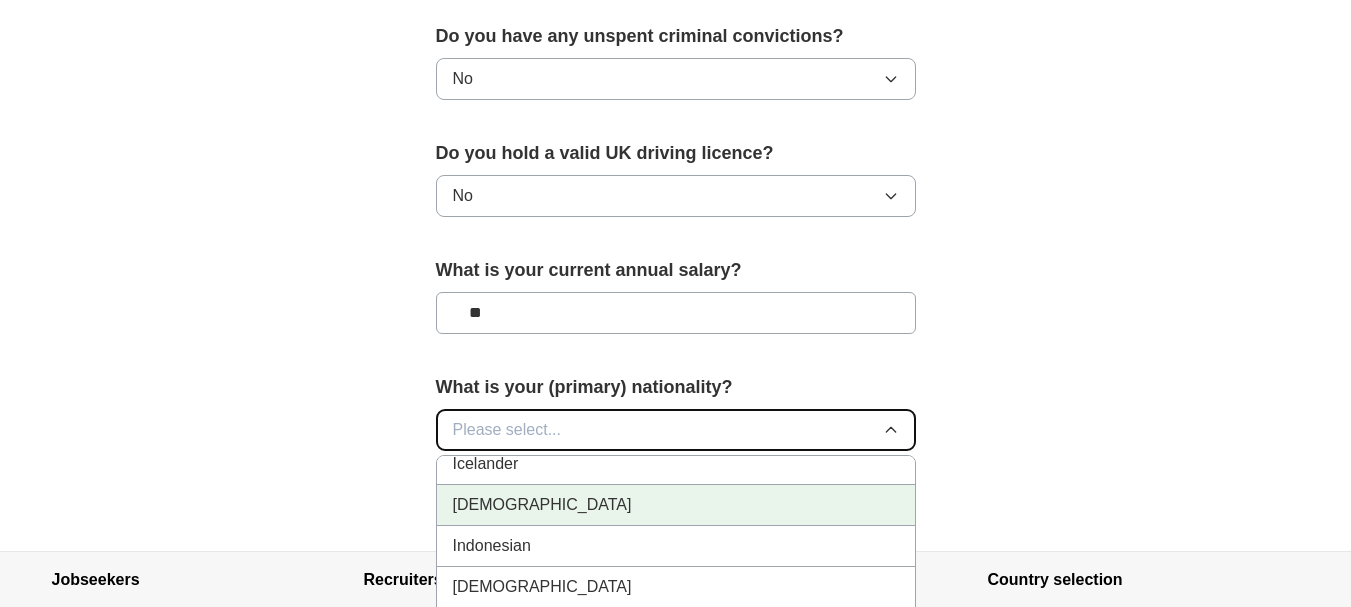 scroll, scrollTop: 3250, scrollLeft: 0, axis: vertical 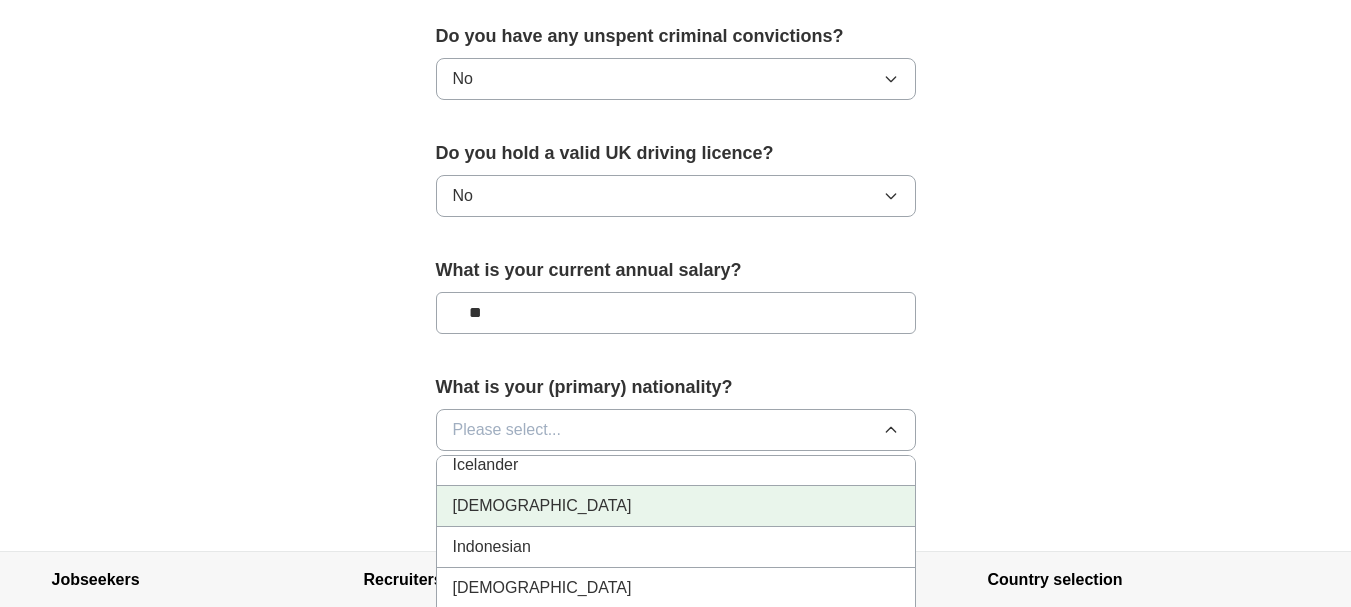 click on "Indian" at bounding box center (676, 506) 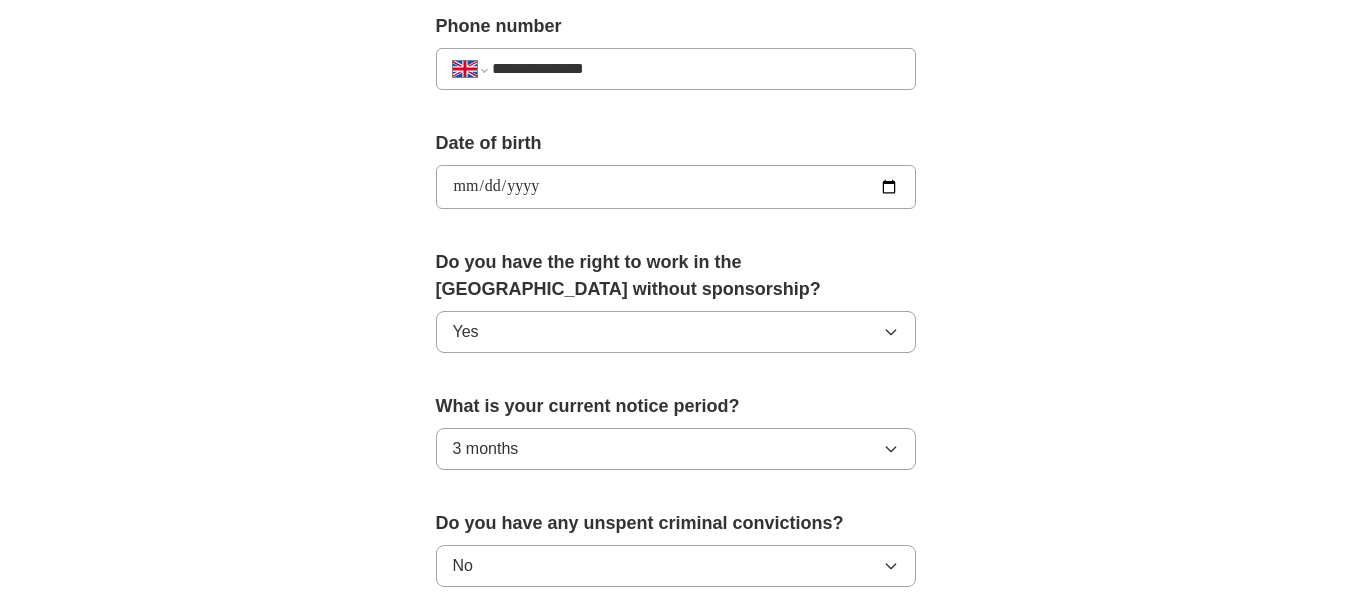 scroll, scrollTop: 807, scrollLeft: 0, axis: vertical 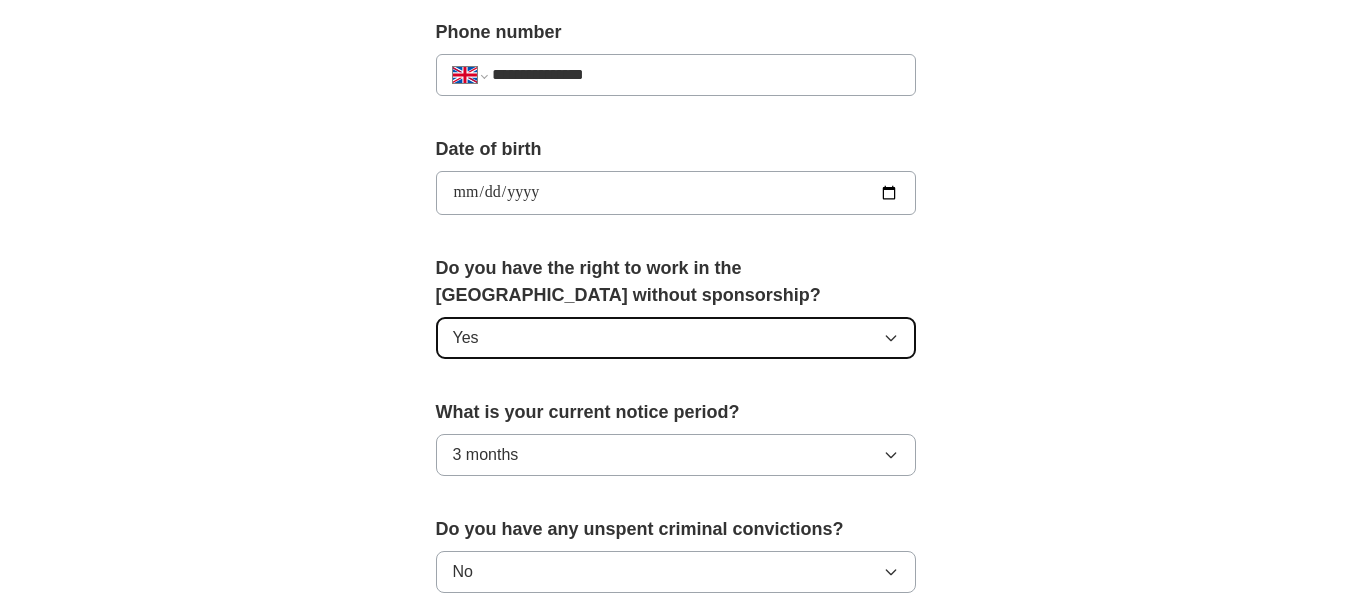 click on "Yes" at bounding box center [676, 338] 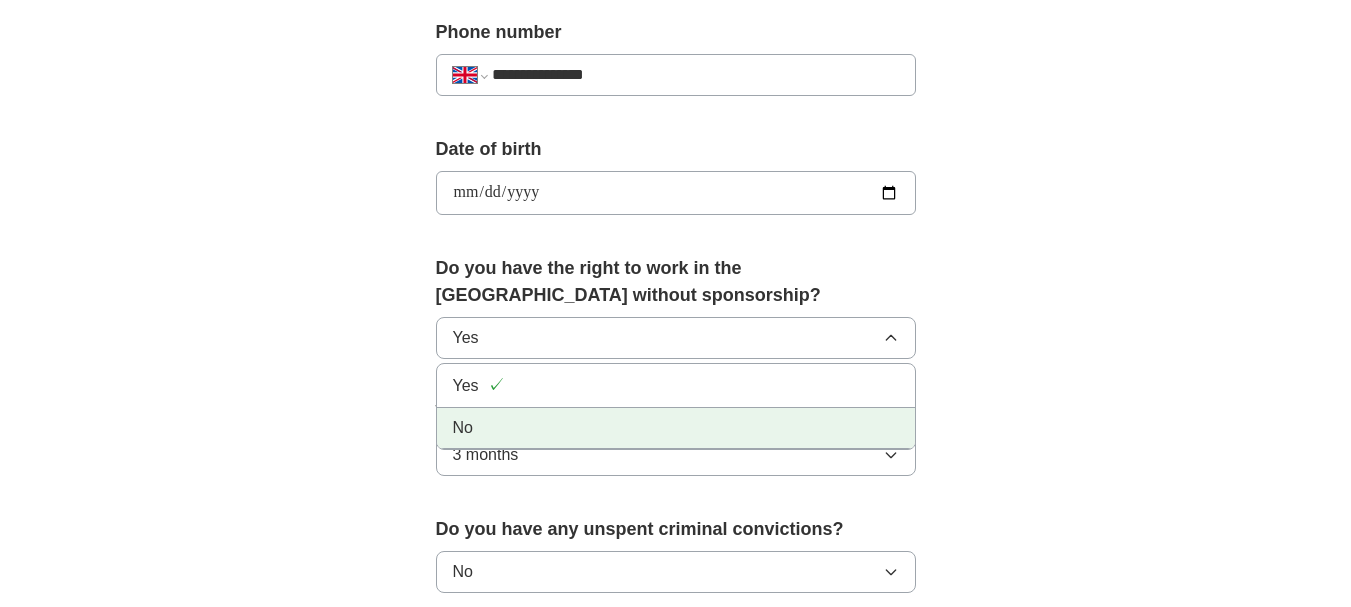 click on "No" at bounding box center [676, 428] 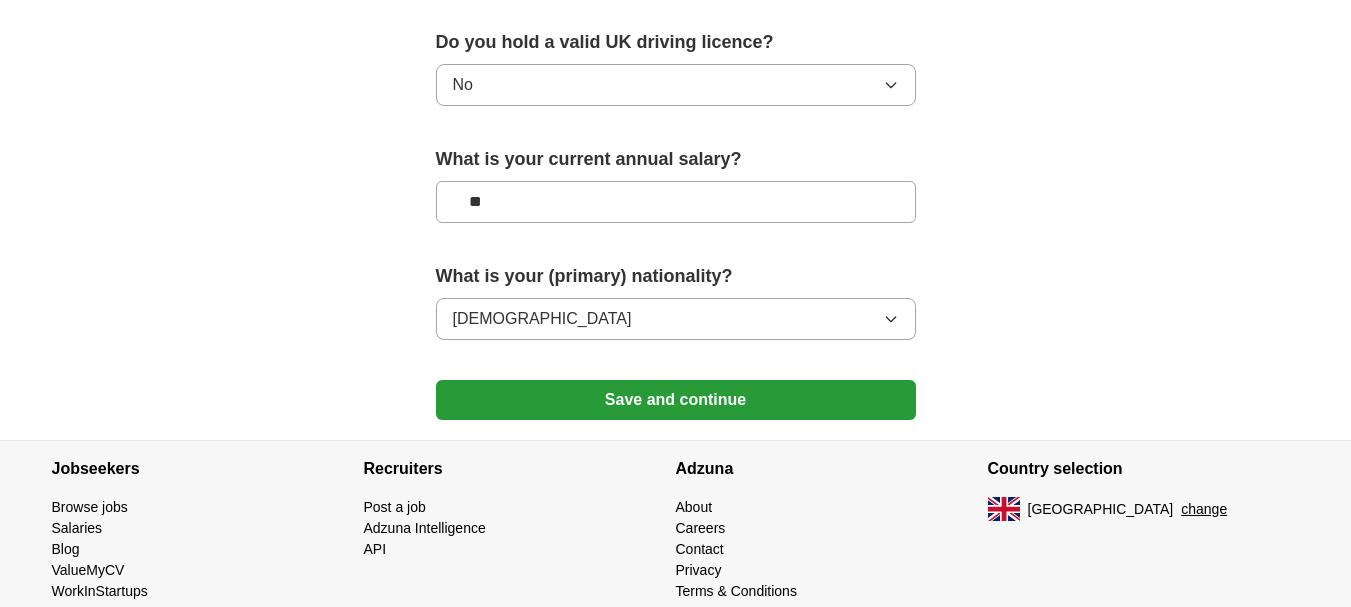scroll, scrollTop: 1446, scrollLeft: 0, axis: vertical 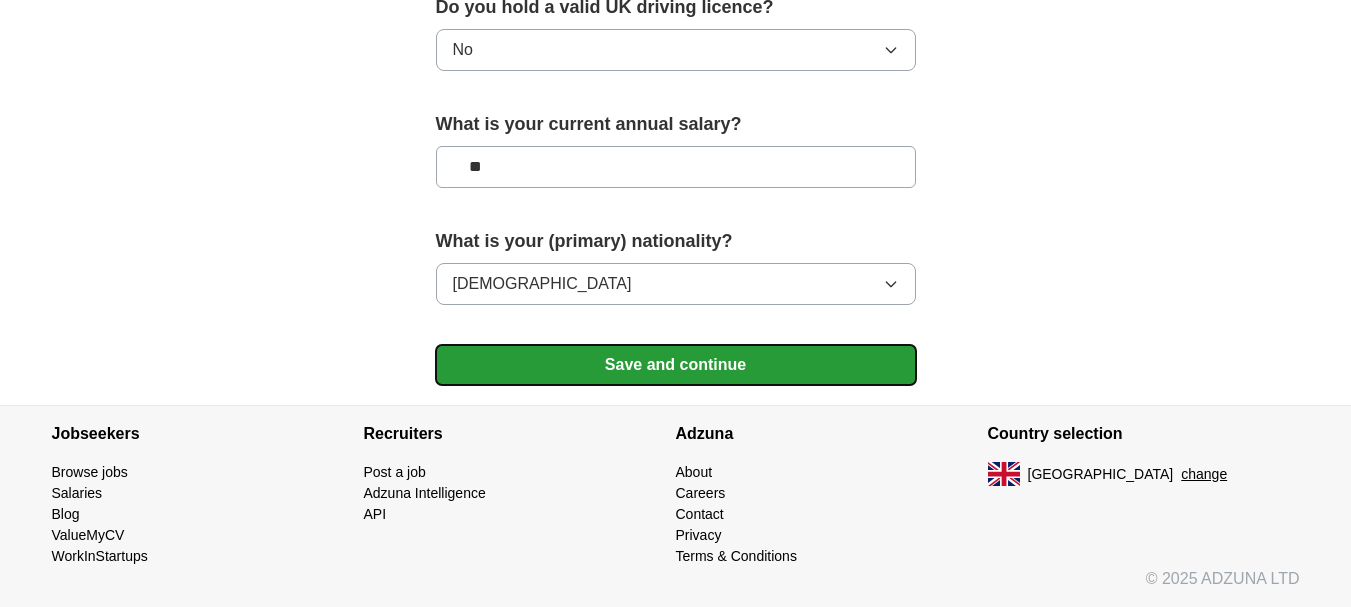 click on "Save and continue" at bounding box center (676, 365) 